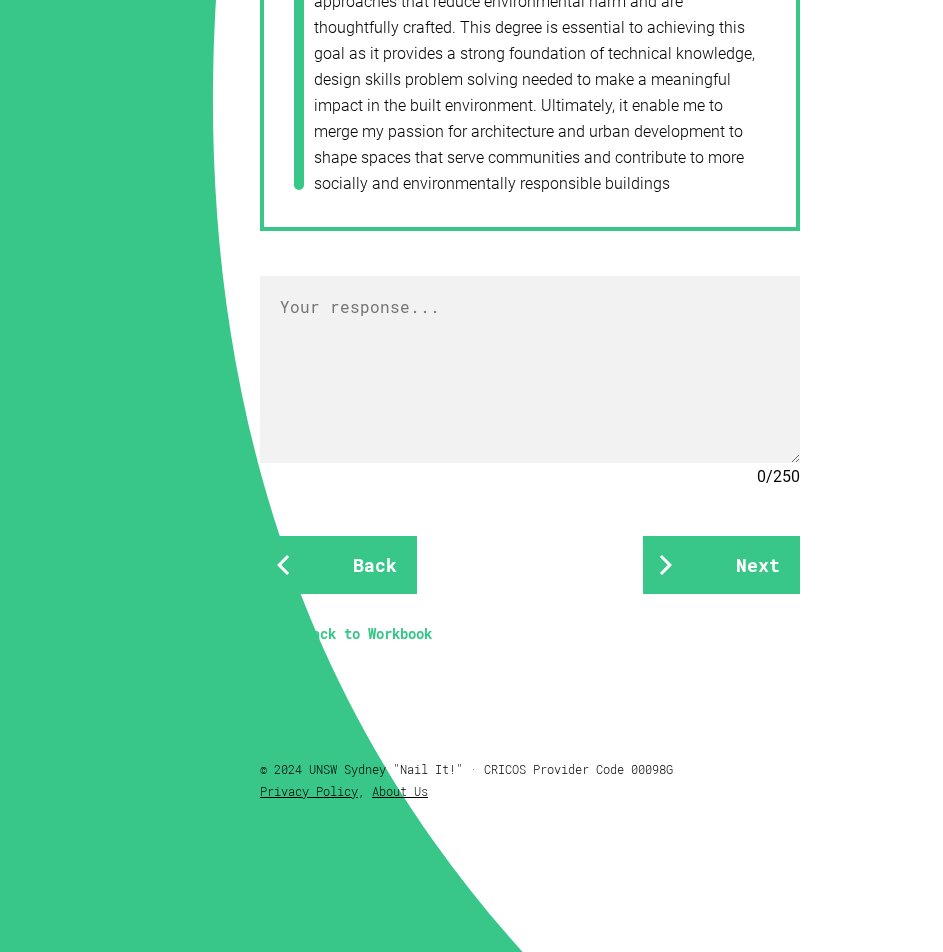 scroll, scrollTop: 2464, scrollLeft: 0, axis: vertical 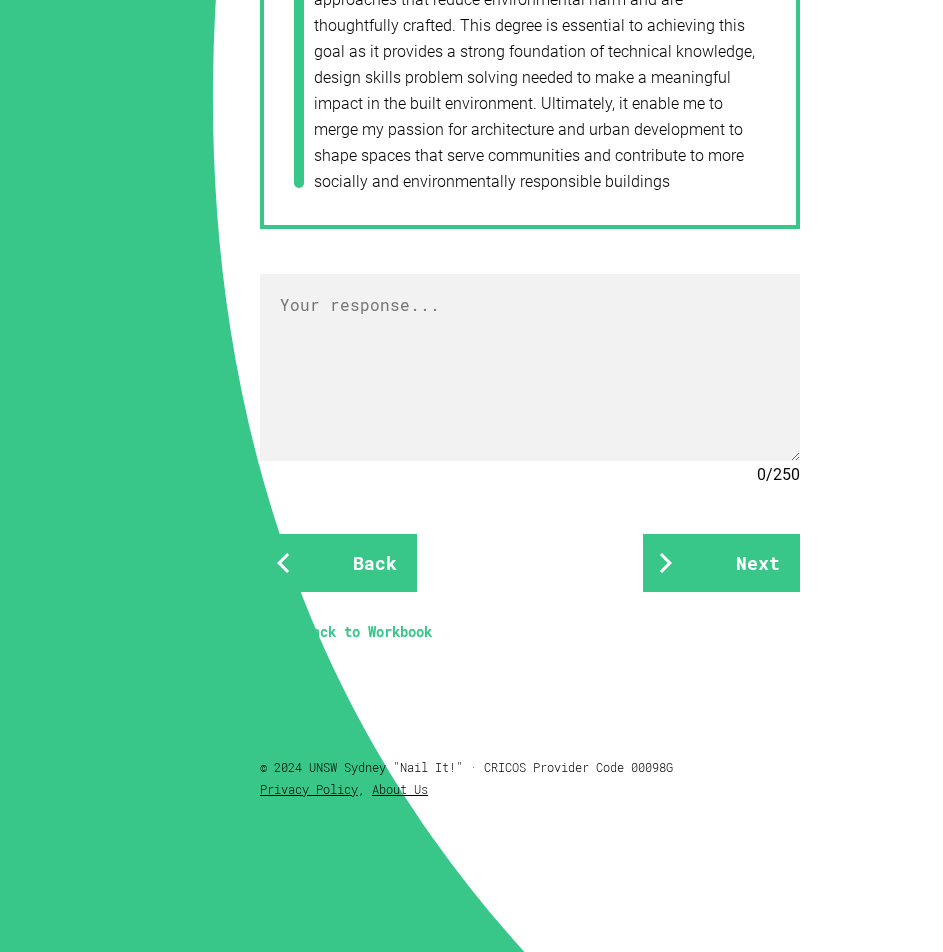 click at bounding box center [530, 367] 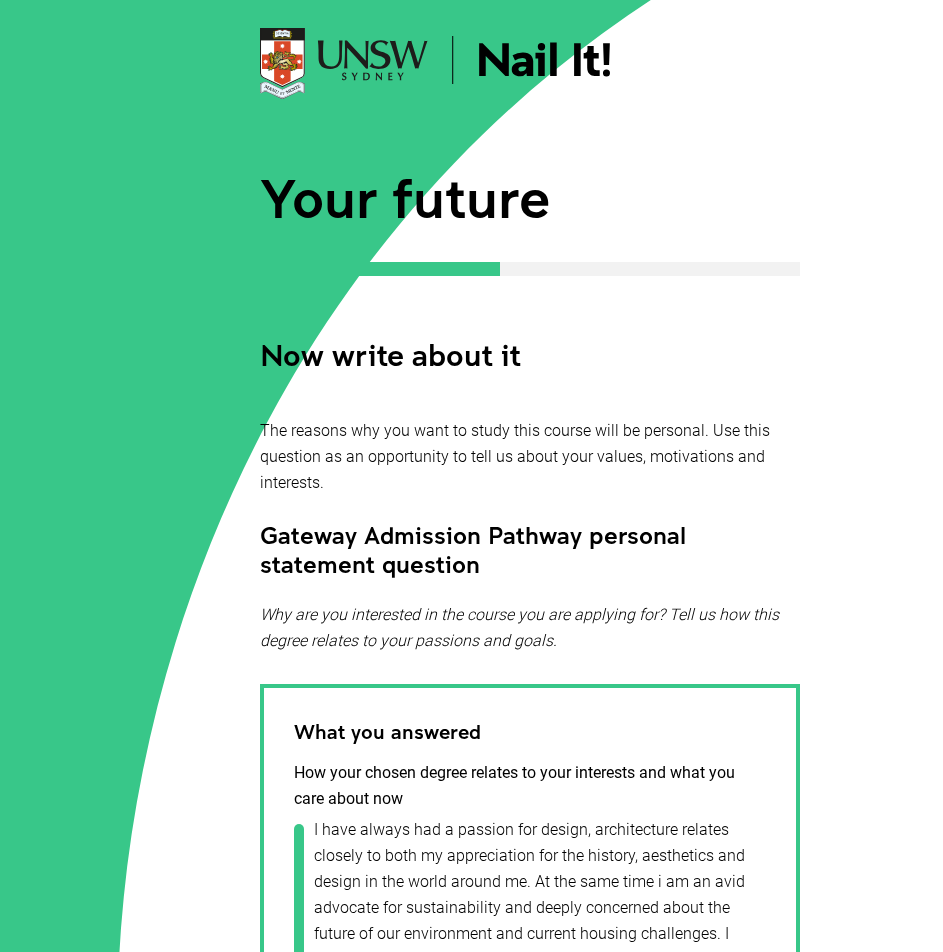 scroll, scrollTop: 0, scrollLeft: 0, axis: both 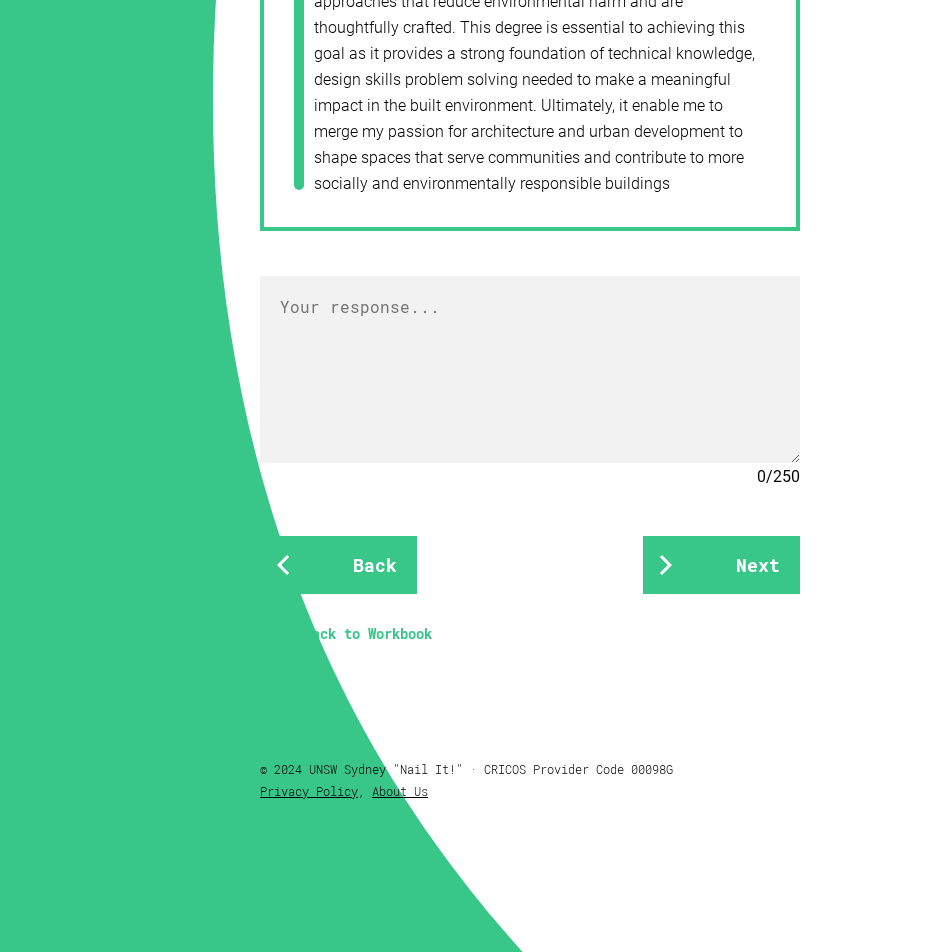 click on "Back to Workbook" at bounding box center (358, 634) 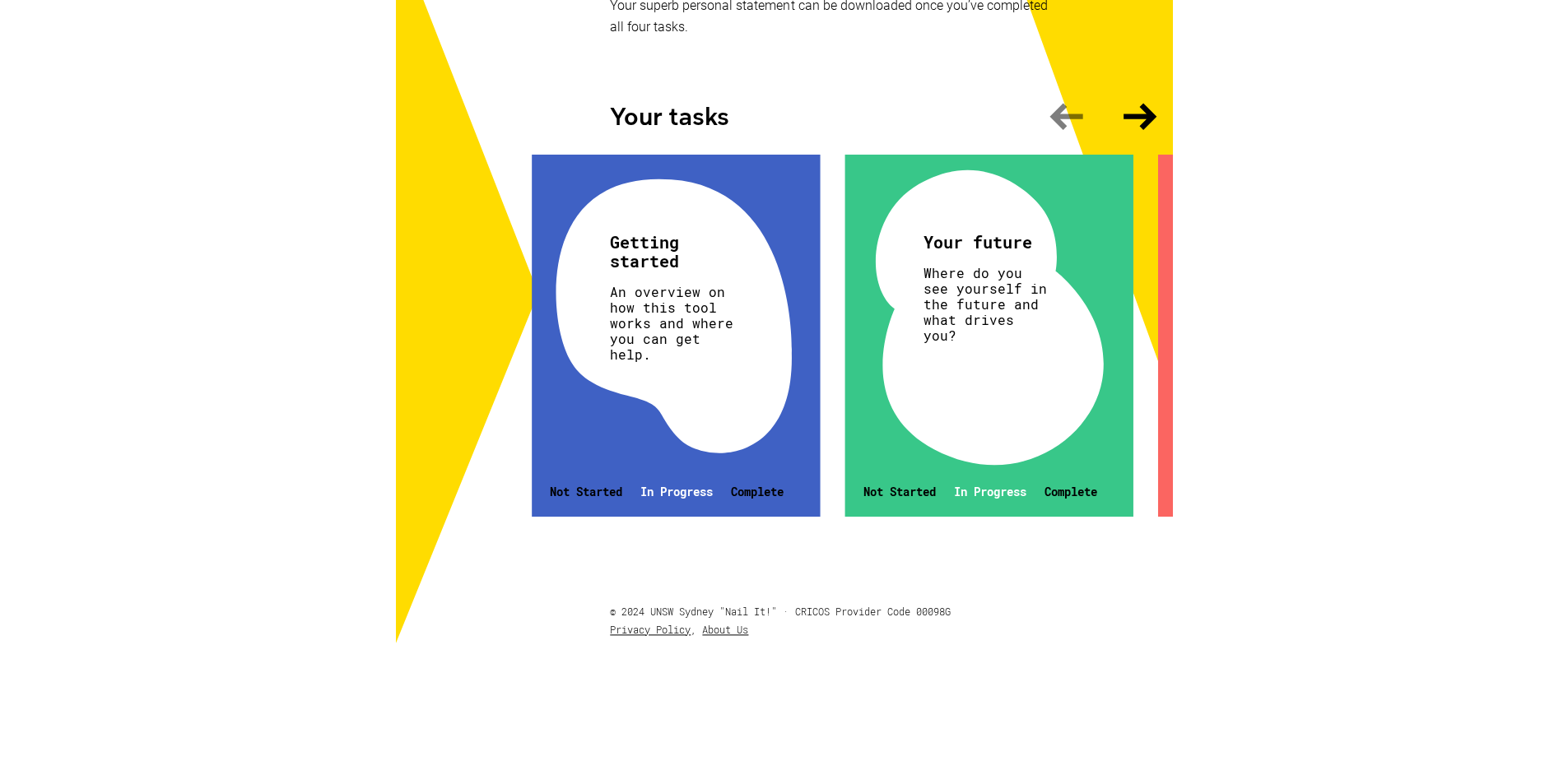 scroll, scrollTop: 454, scrollLeft: 0, axis: vertical 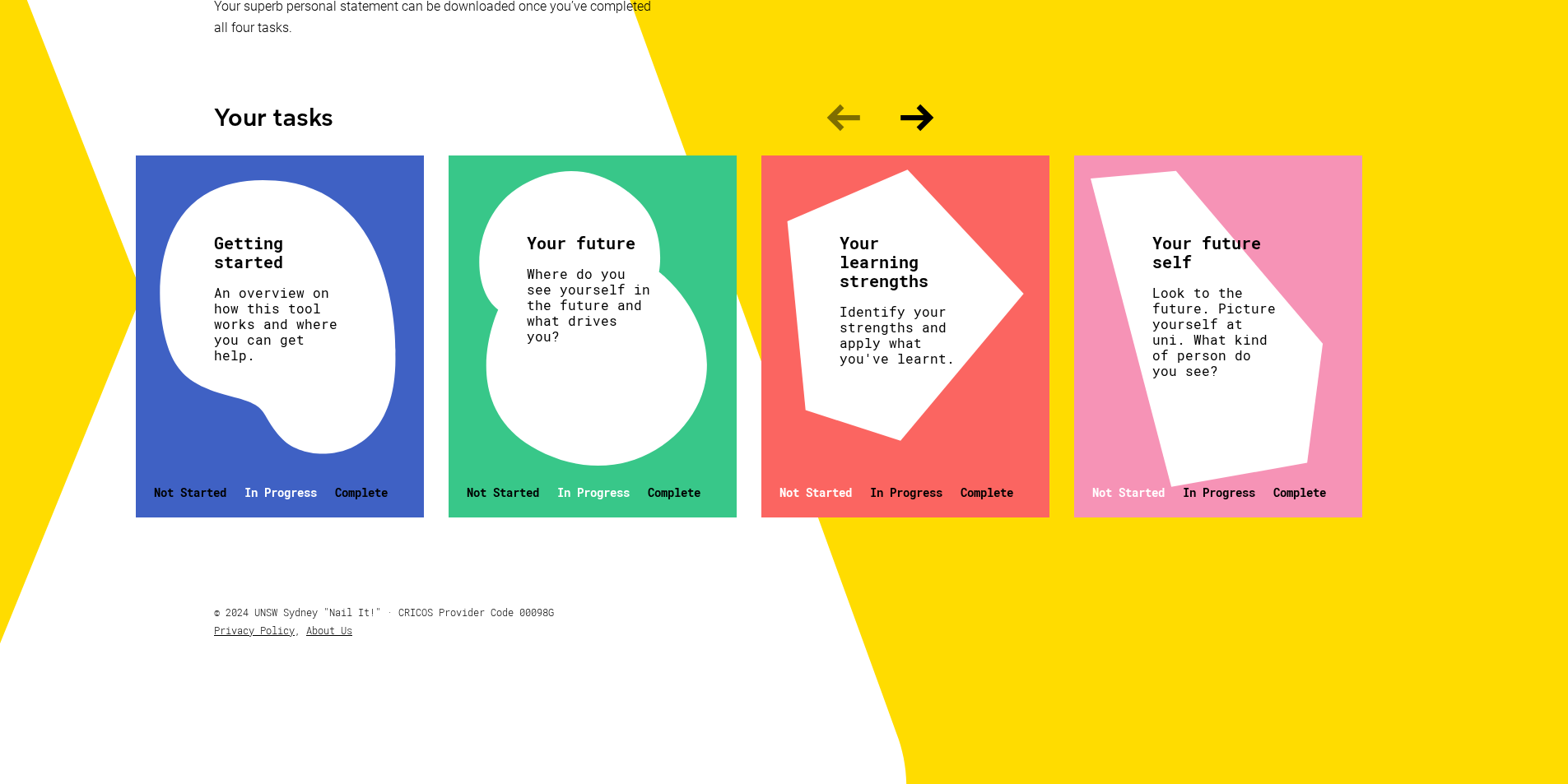 click on "Your learning strengths Identify your strengths and apply what you've learnt. Not Started In Progress Complete" at bounding box center (905, 336) 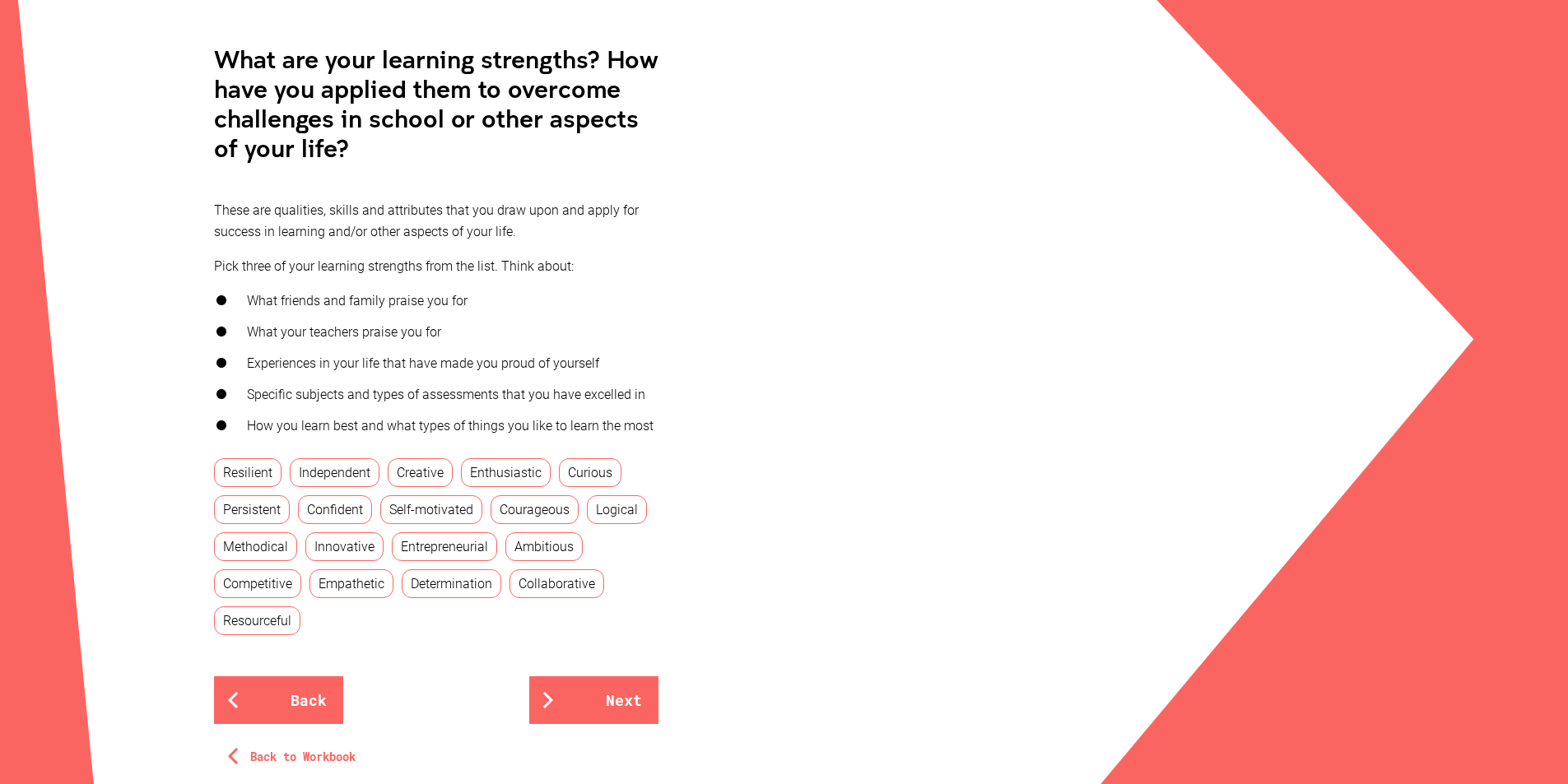 scroll, scrollTop: 411, scrollLeft: 0, axis: vertical 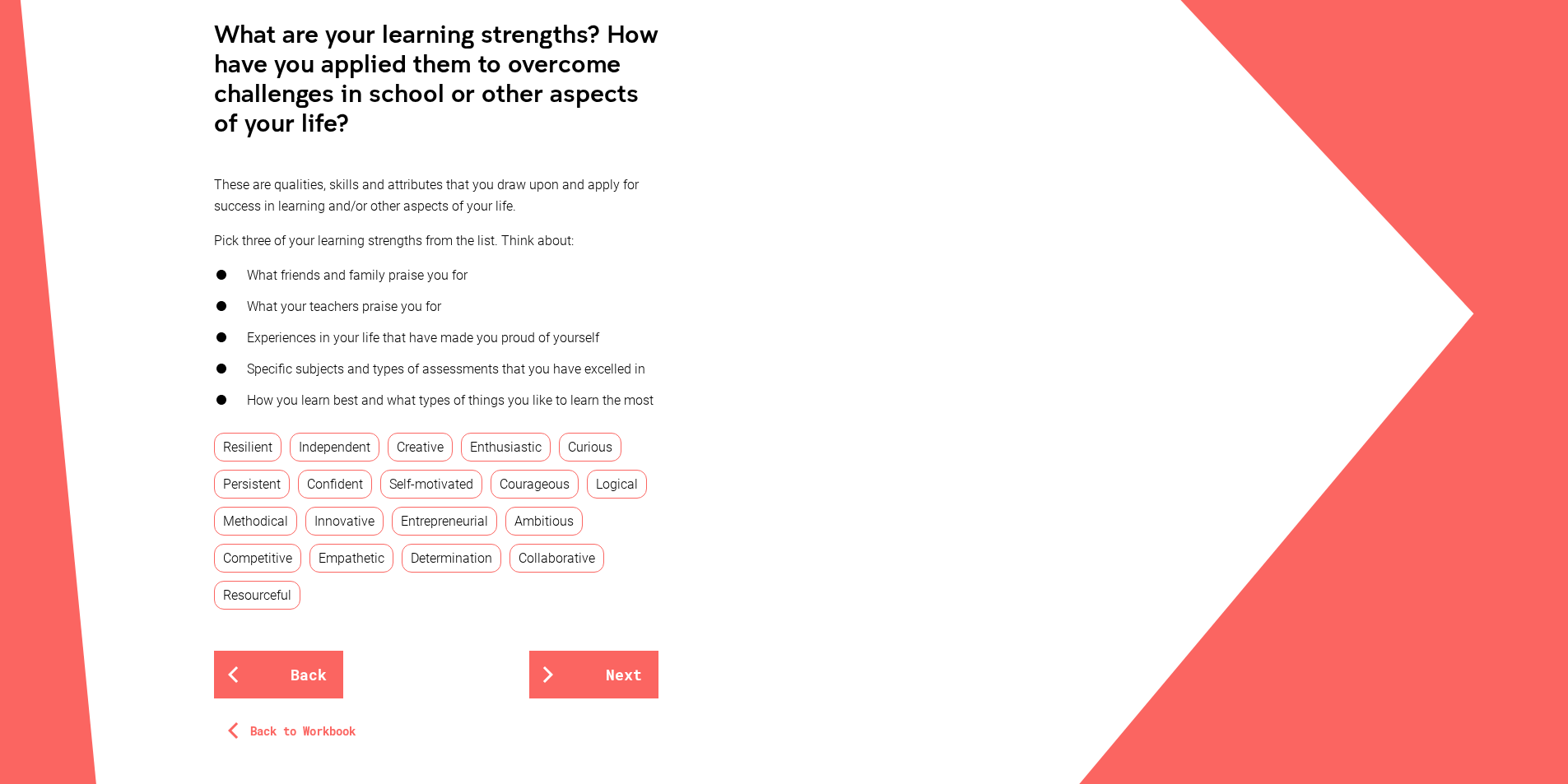 click on "Creative" at bounding box center (420, 447) 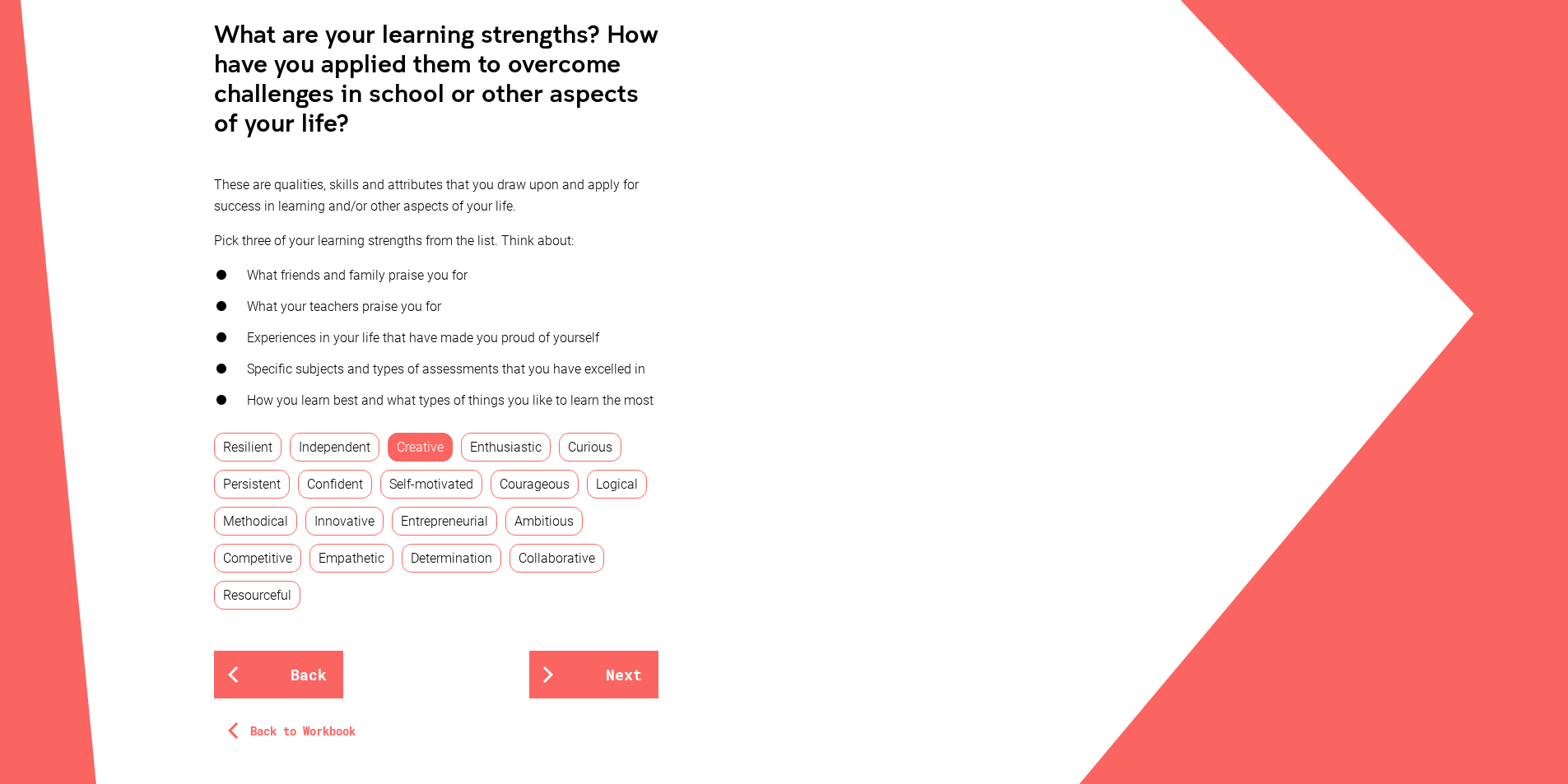 click on "Resilient Independent Creative Enthusiastic Curious Persistent Confident Self-motivated Courageous Logical Methodical Innovative Entrepreneurial Ambitious Competitive Empathetic Determination Collaborative Resourceful" at bounding box center [436, 517] 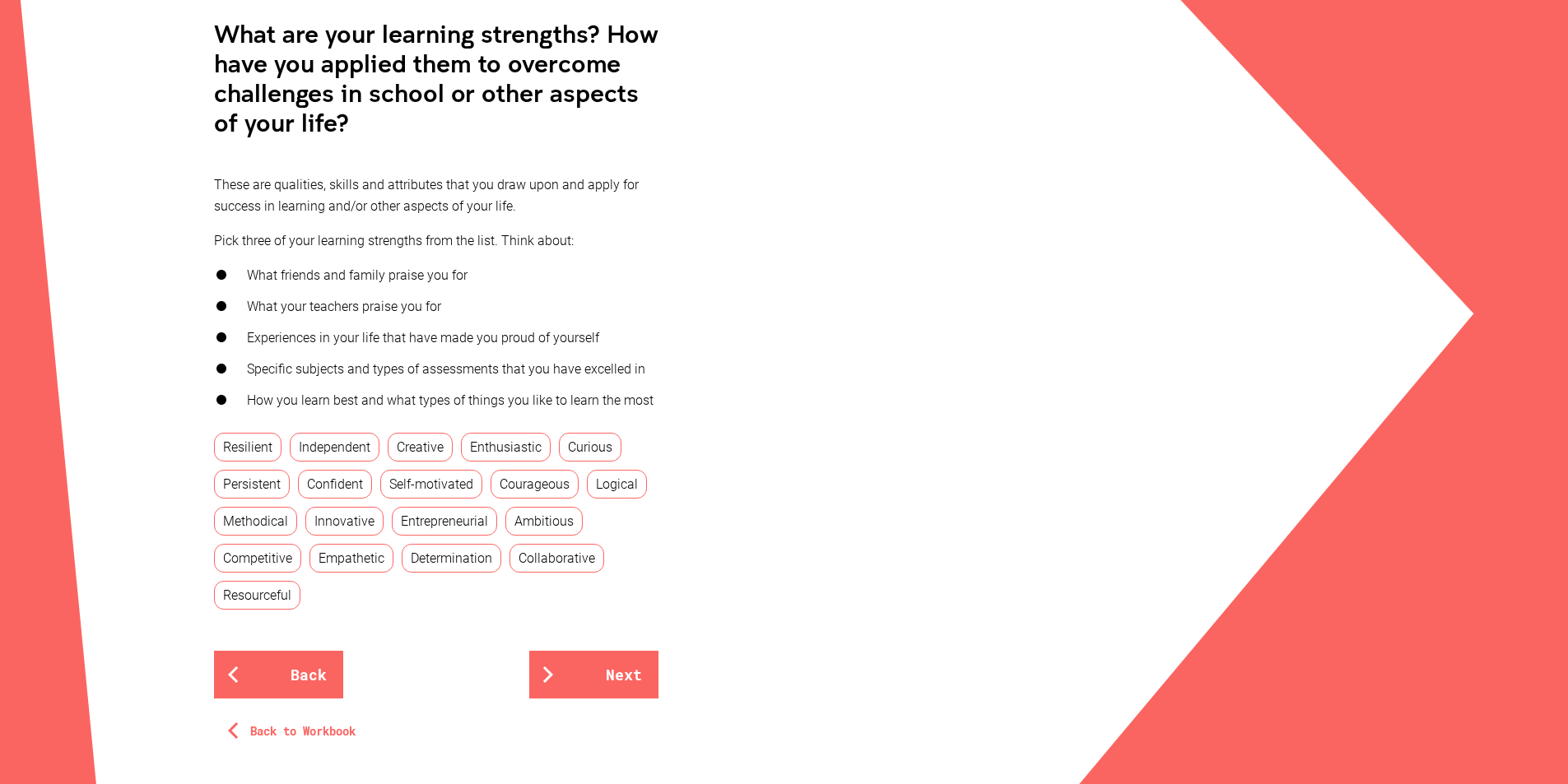 drag, startPoint x: 673, startPoint y: 627, endPoint x: 633, endPoint y: 654, distance: 48.25971 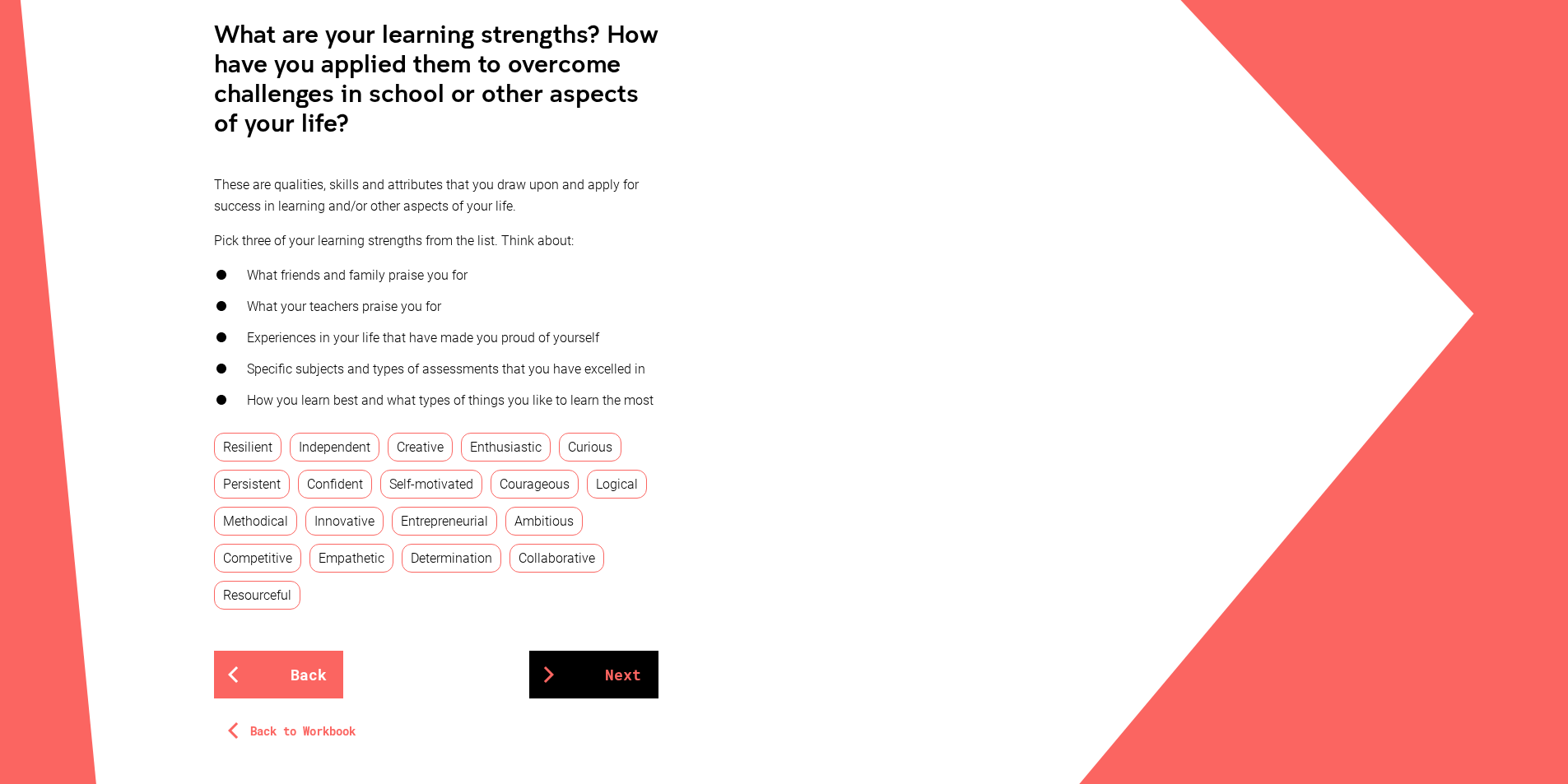 drag, startPoint x: 633, startPoint y: 654, endPoint x: 619, endPoint y: 673, distance: 23.600847 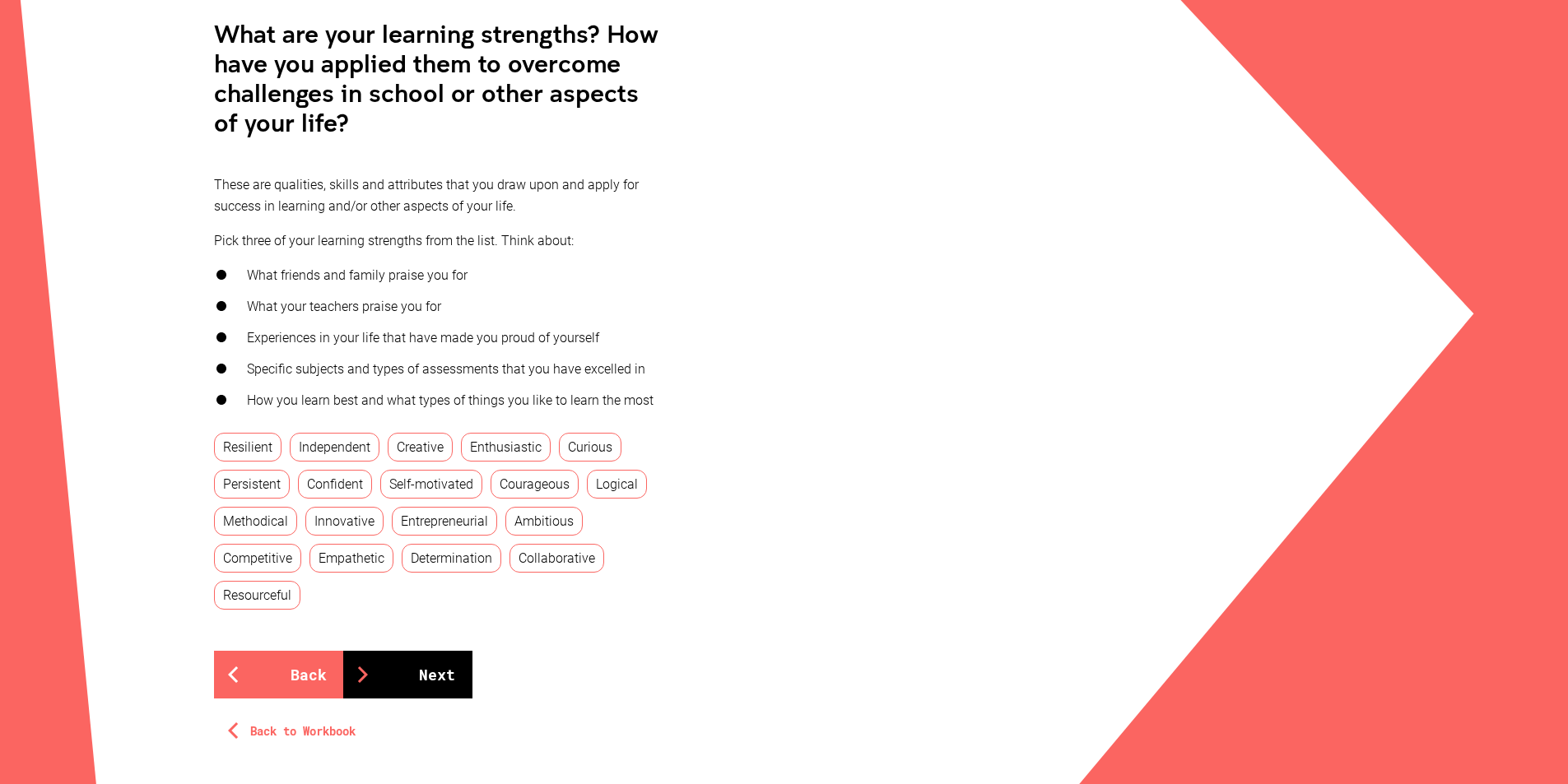 click on "Next" at bounding box center (407, 675) 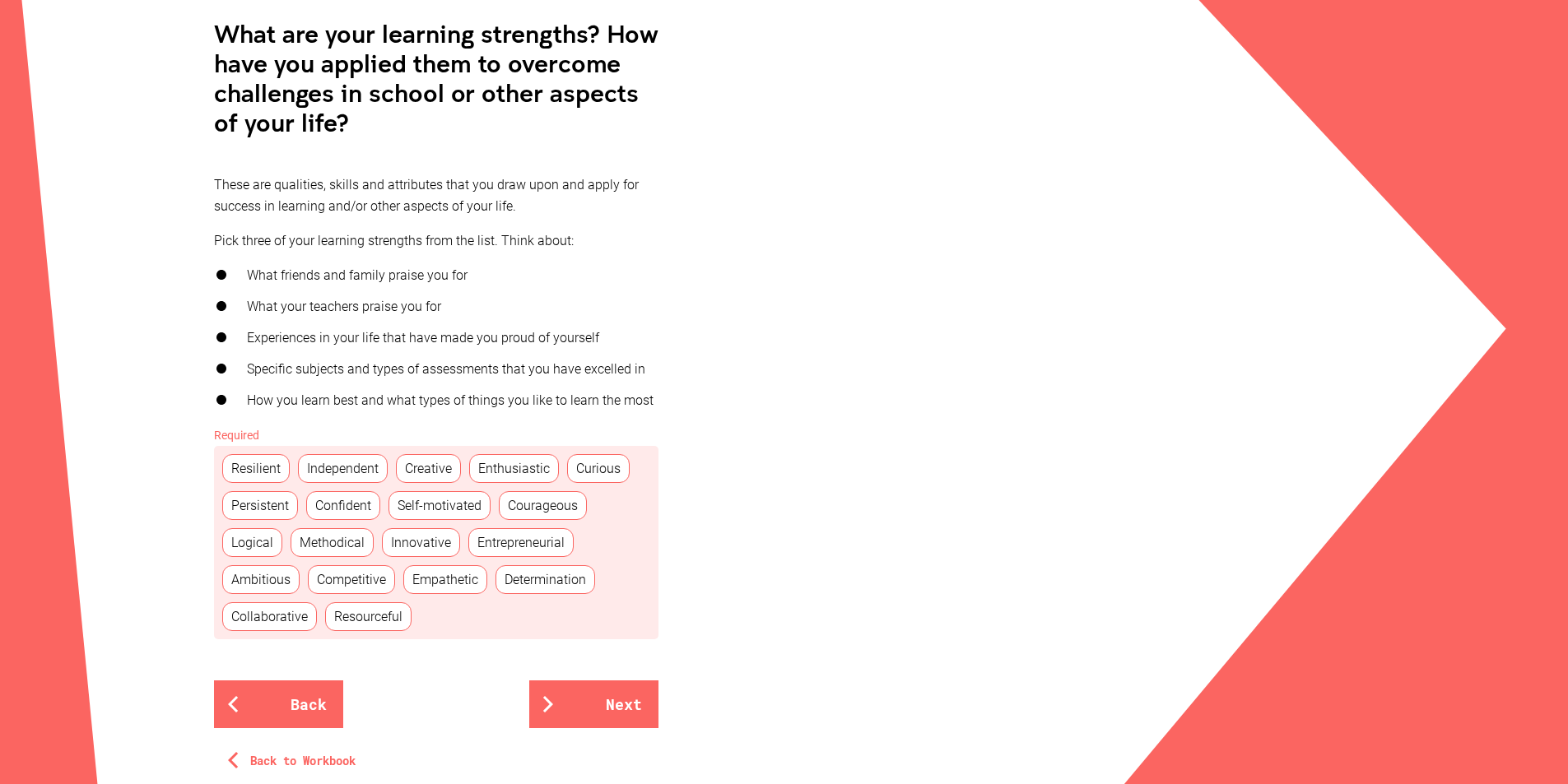 click on "Creative" at bounding box center (428, 468) 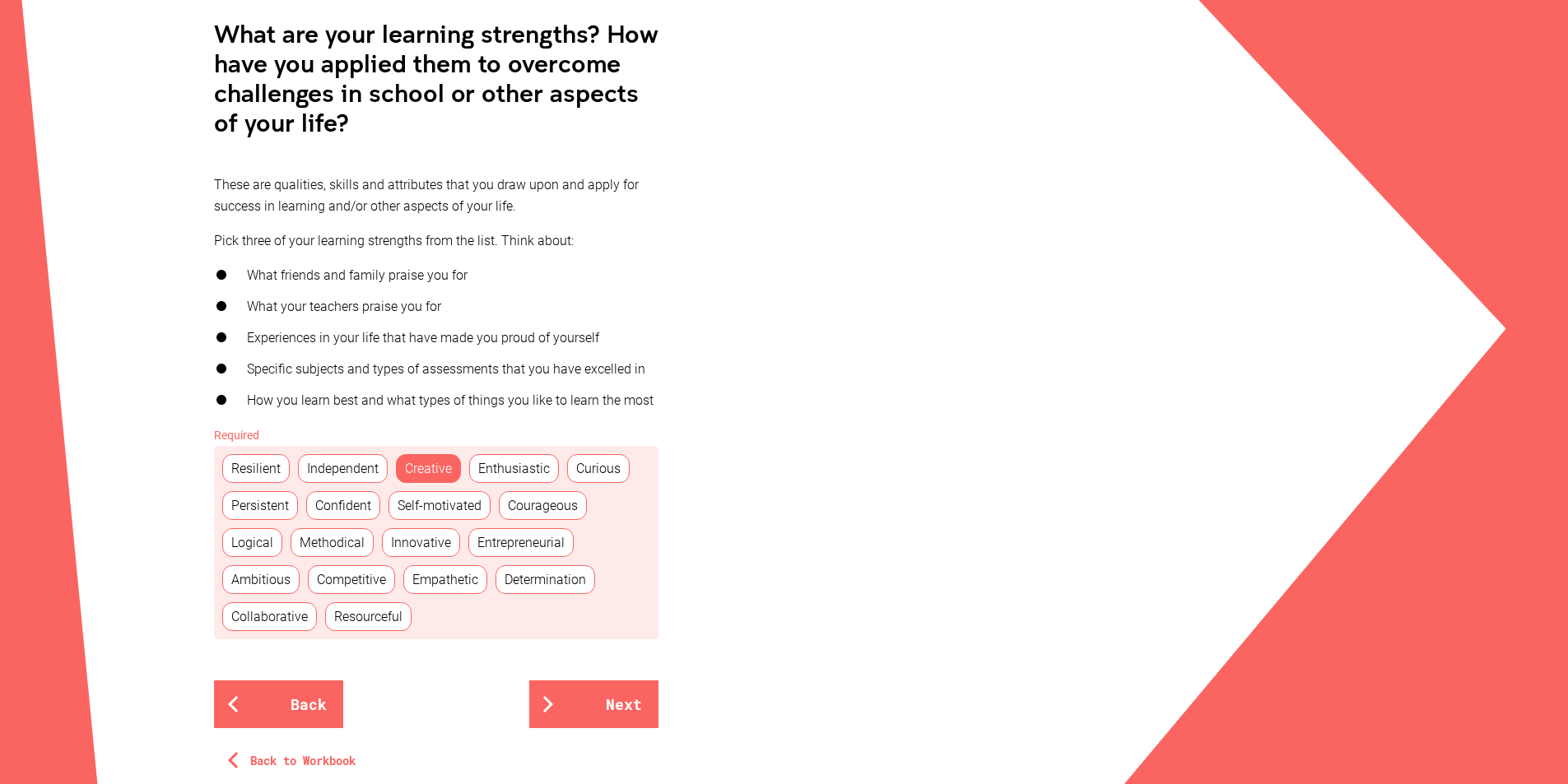 click on "Empathetic" at bounding box center (445, 579) 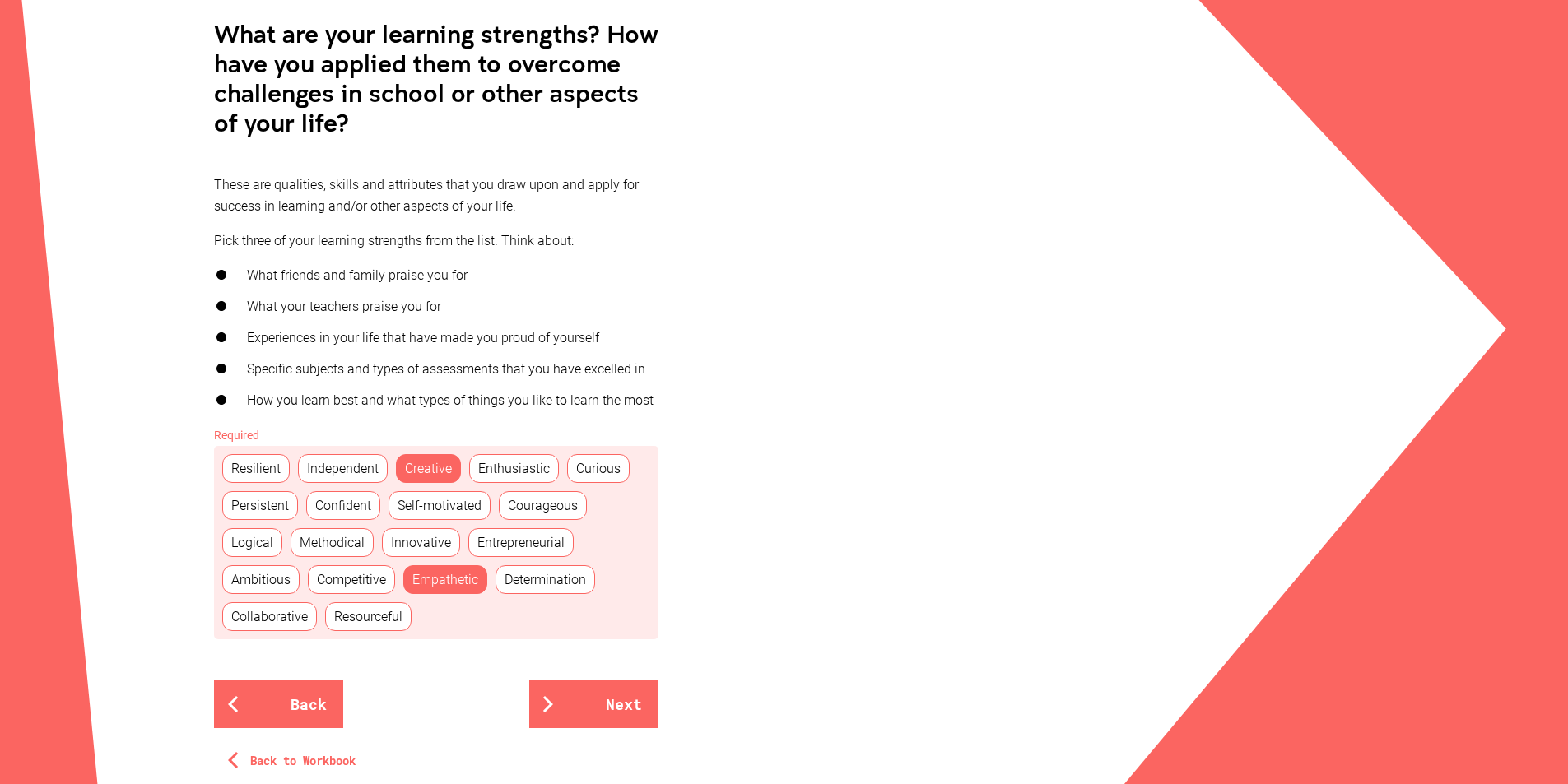 click on "Independent" at bounding box center [342, 468] 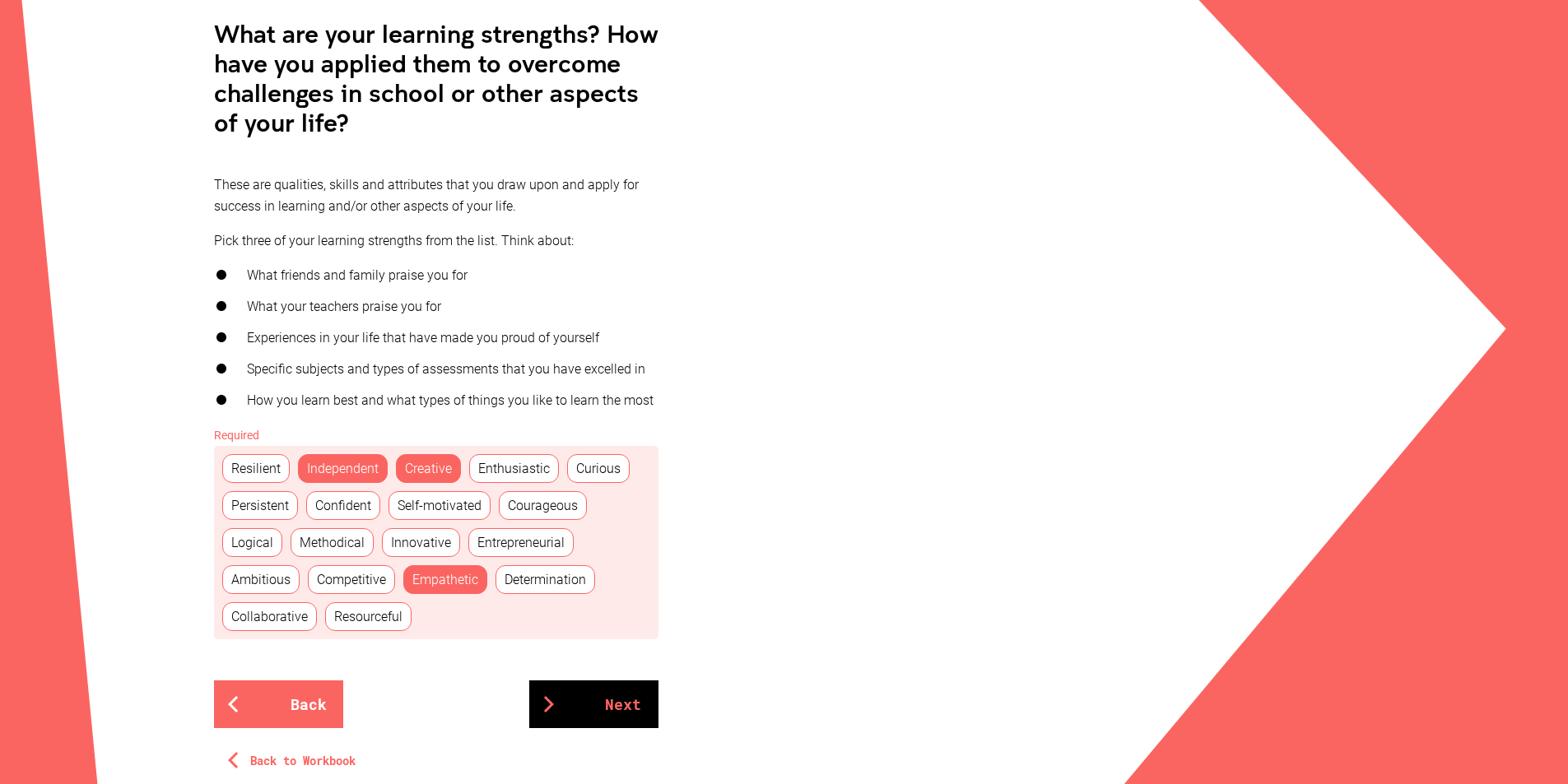 click on "Next" at bounding box center [593, 704] 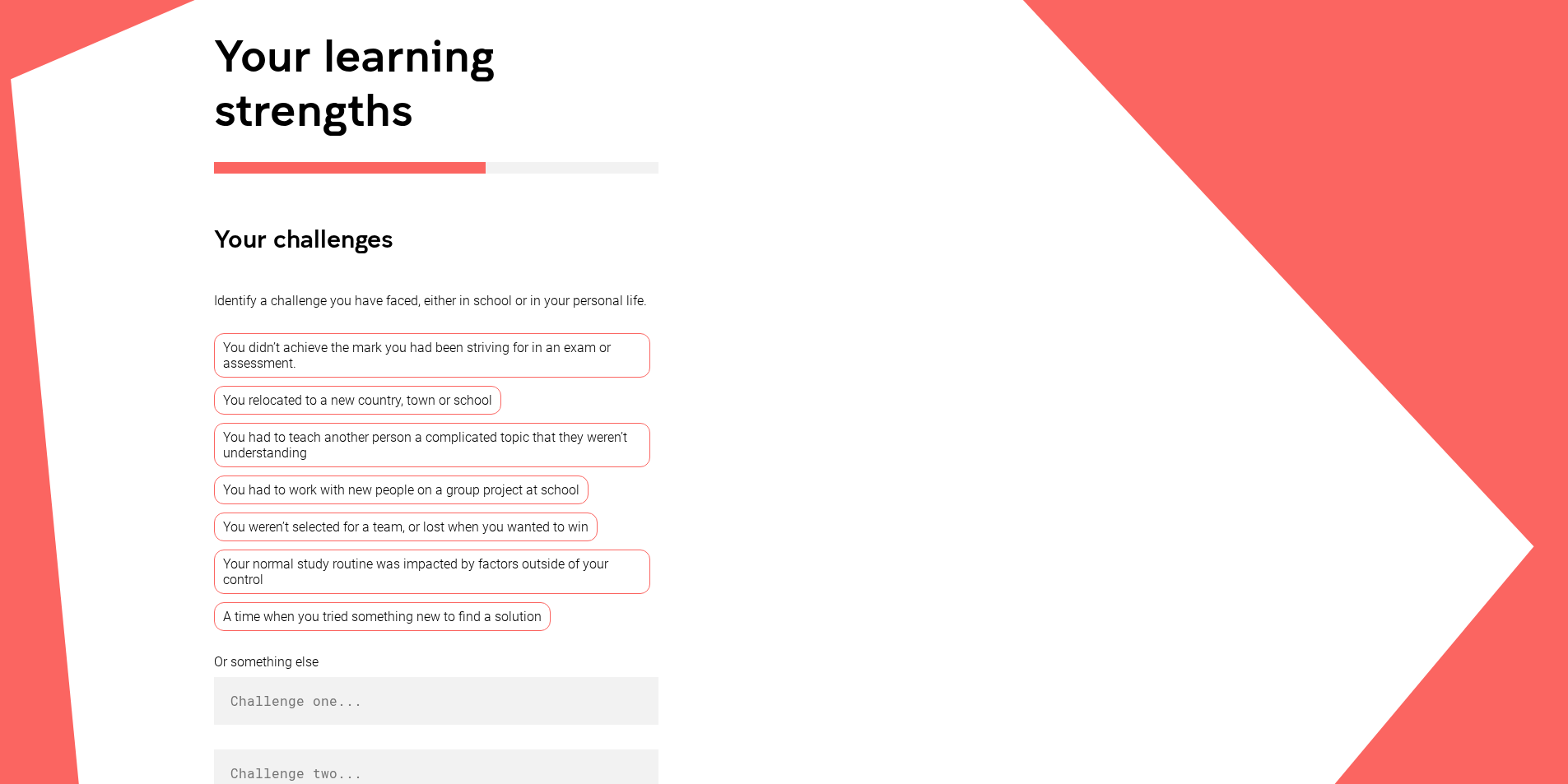 scroll, scrollTop: 247, scrollLeft: 0, axis: vertical 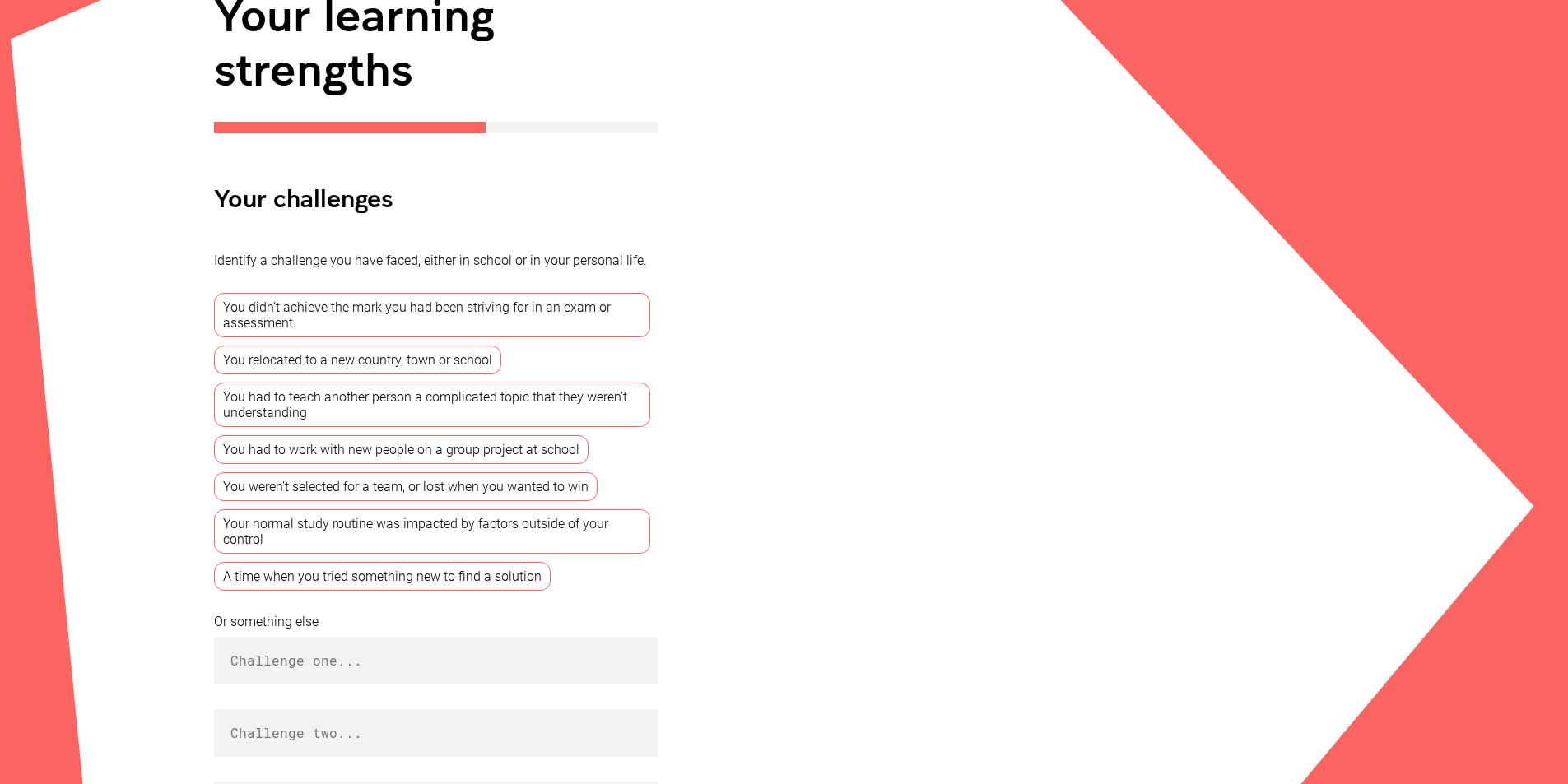 click on "You didn’t achieve the mark you had been striving for in an exam or assessment." at bounding box center (432, 315) 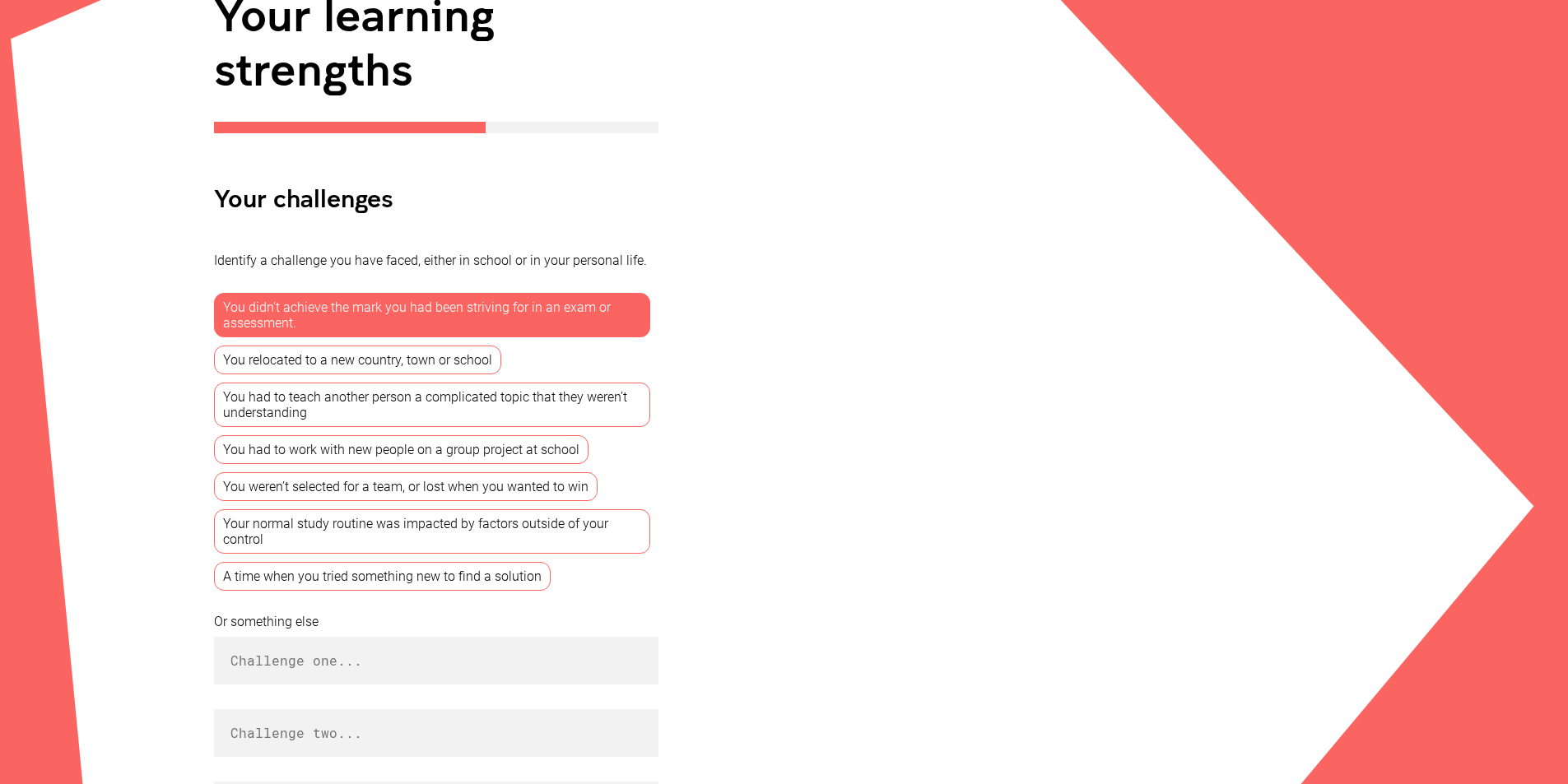 click on "You had to work with new people on a group project at school" at bounding box center [401, 449] 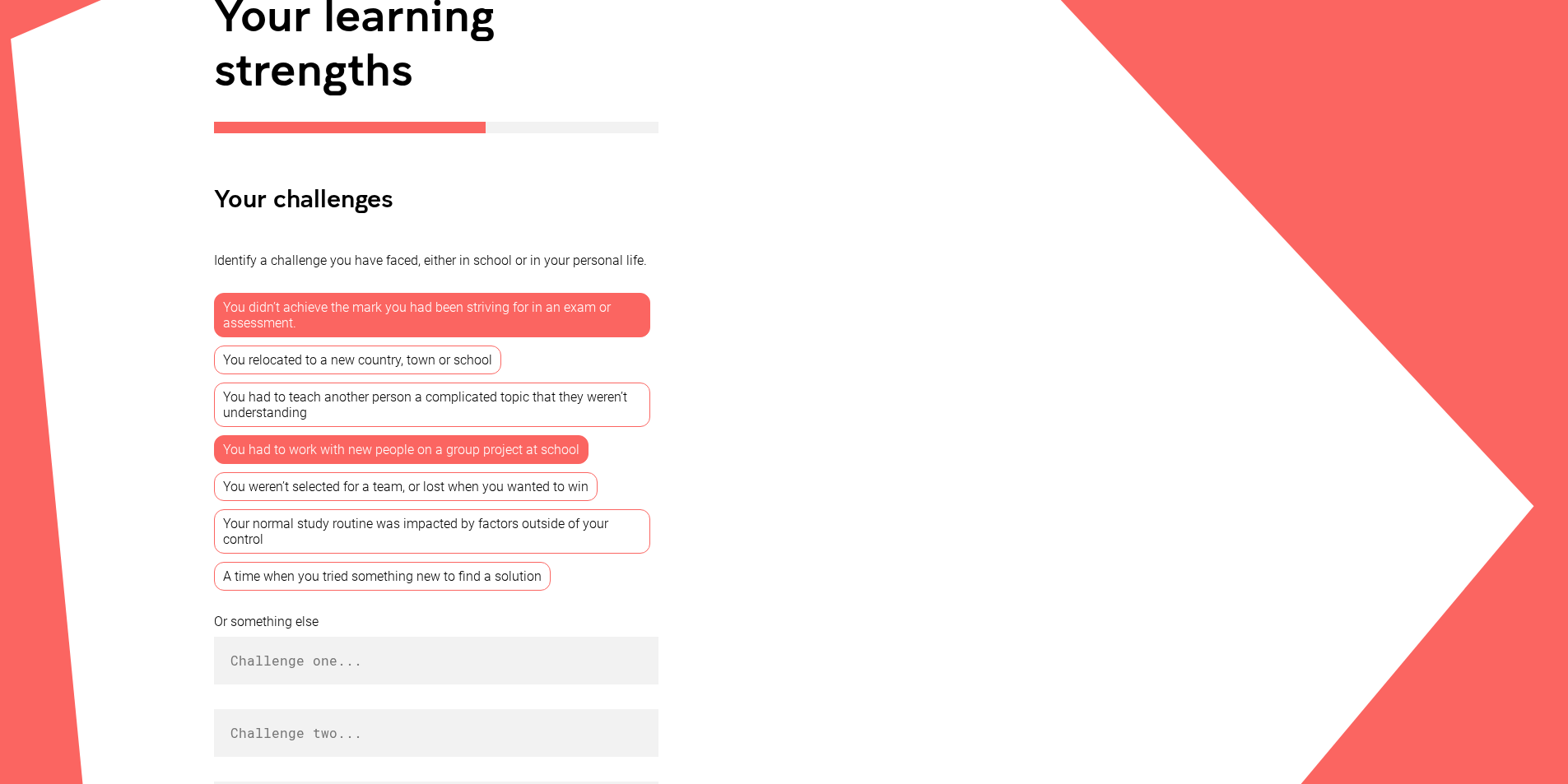 click on "You weren’t selected for a team, or lost when you wanted to win" at bounding box center [406, 486] 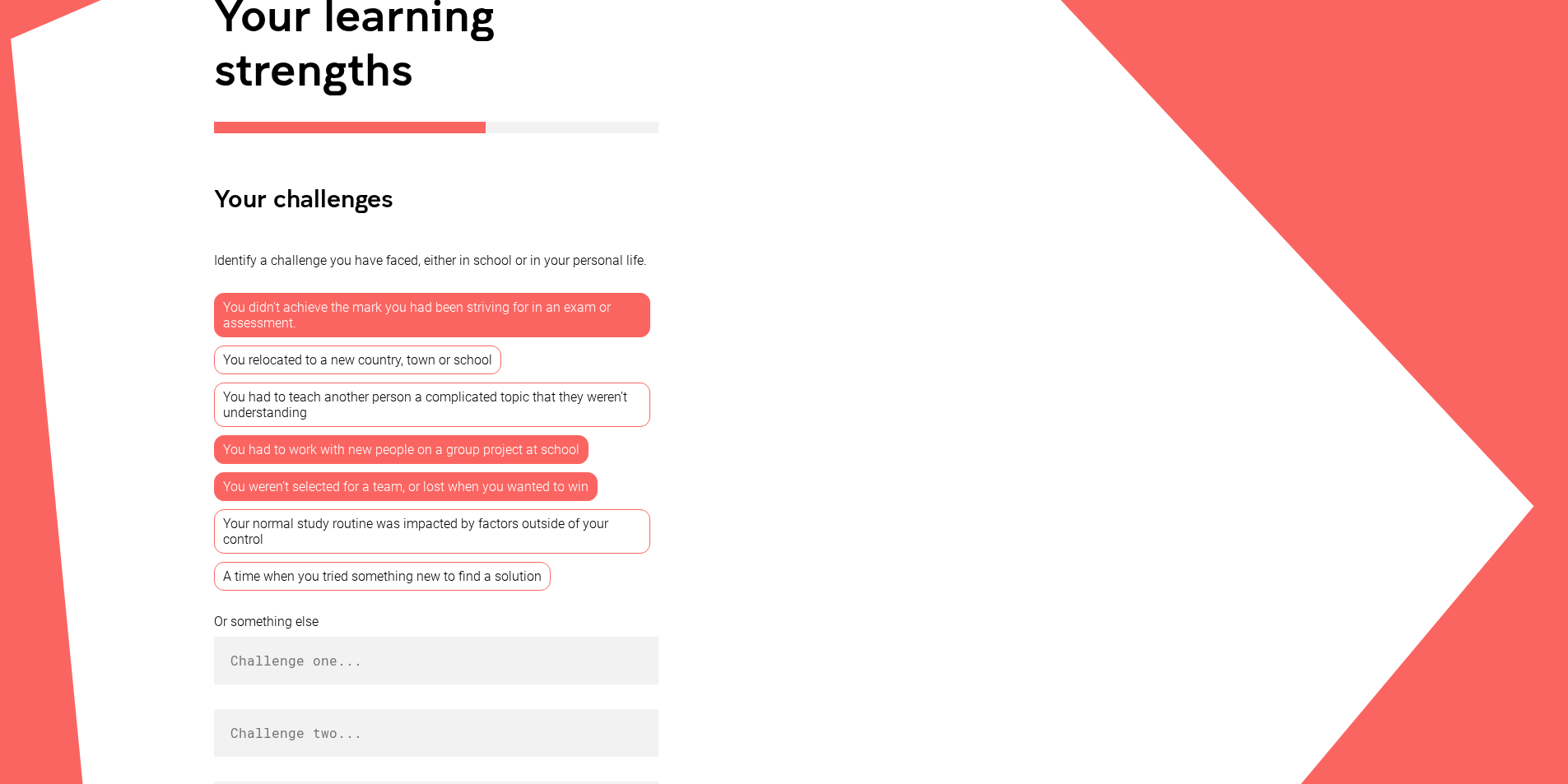 click on "You weren’t selected for a team, or lost when you wanted to win" at bounding box center [406, 486] 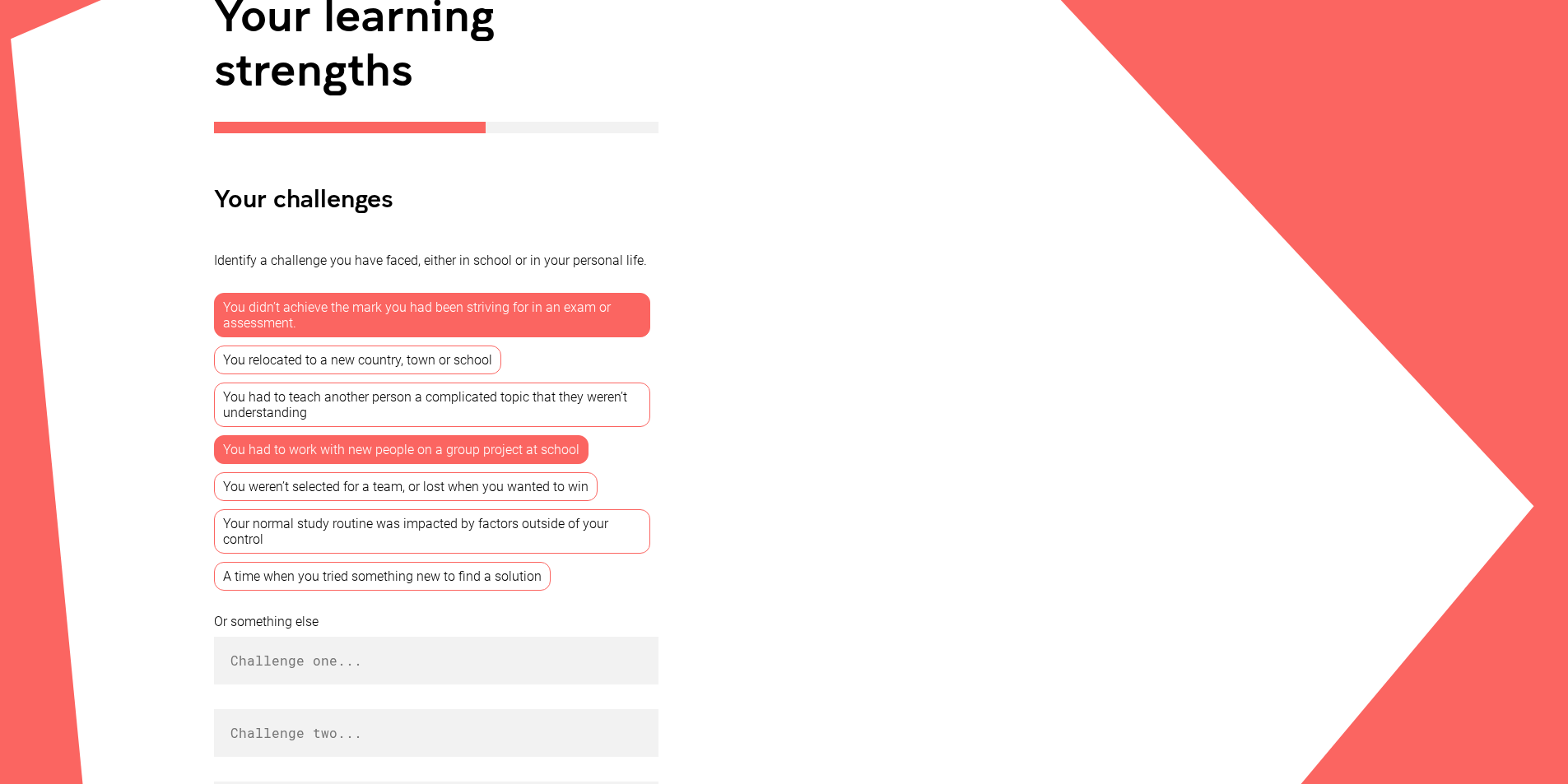 click on "You had to work with new people on a group project at school" at bounding box center [401, 449] 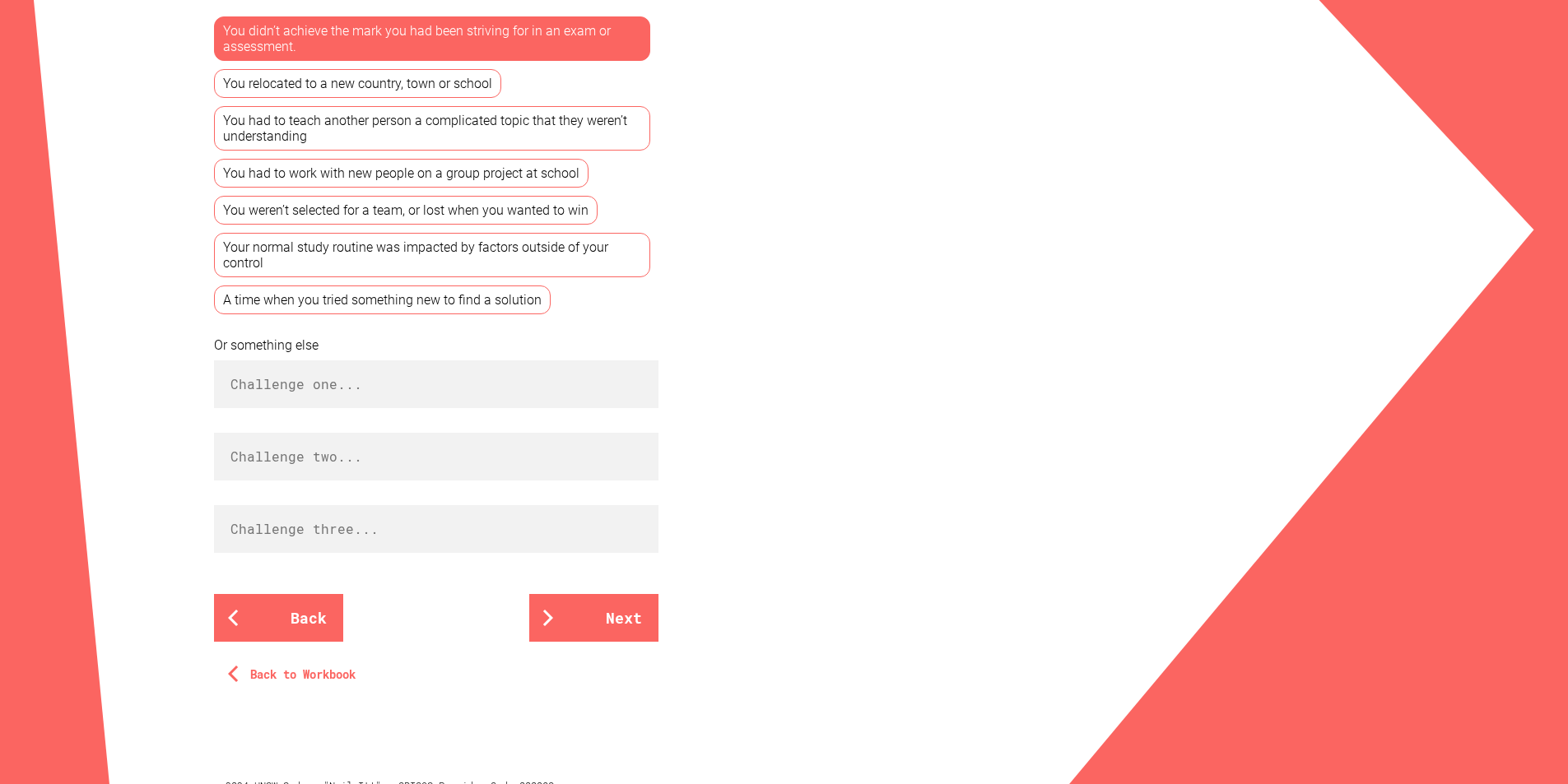 scroll, scrollTop: 494, scrollLeft: 0, axis: vertical 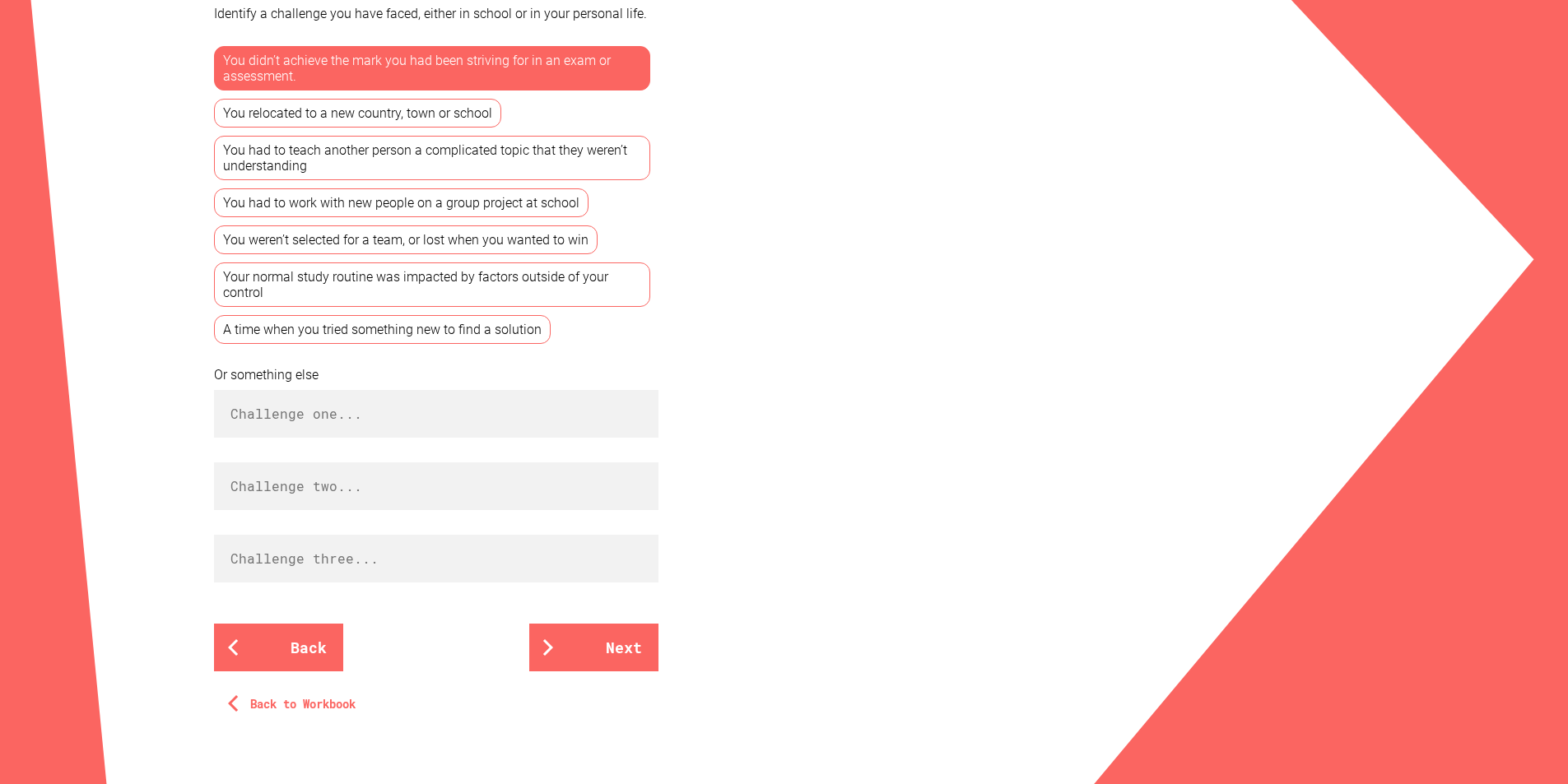 click on "Your normal study routine was impacted by factors outside of your control" at bounding box center (432, 285) 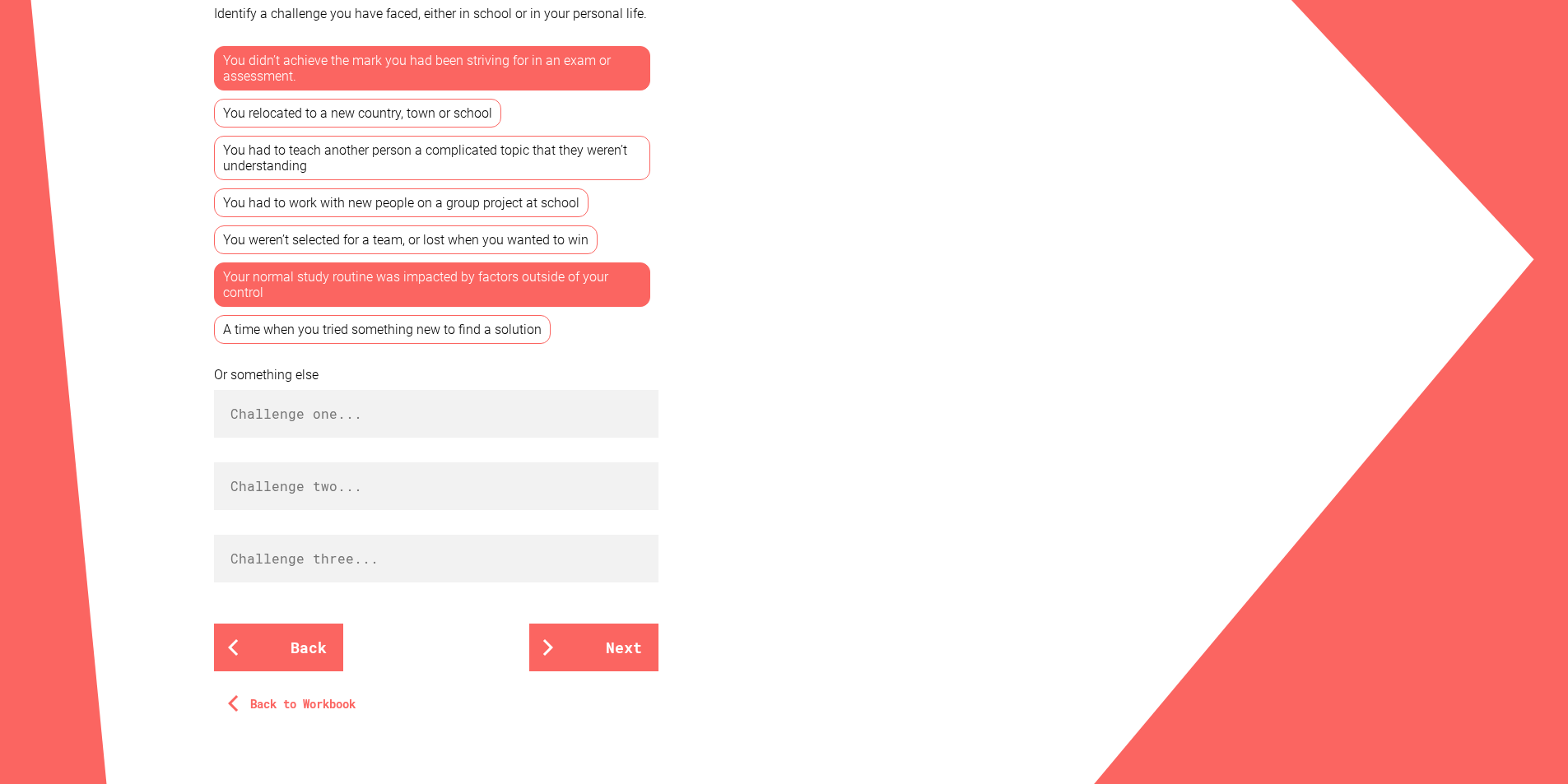 click on "You weren’t selected for a team, or lost when you wanted to win" at bounding box center [406, 239] 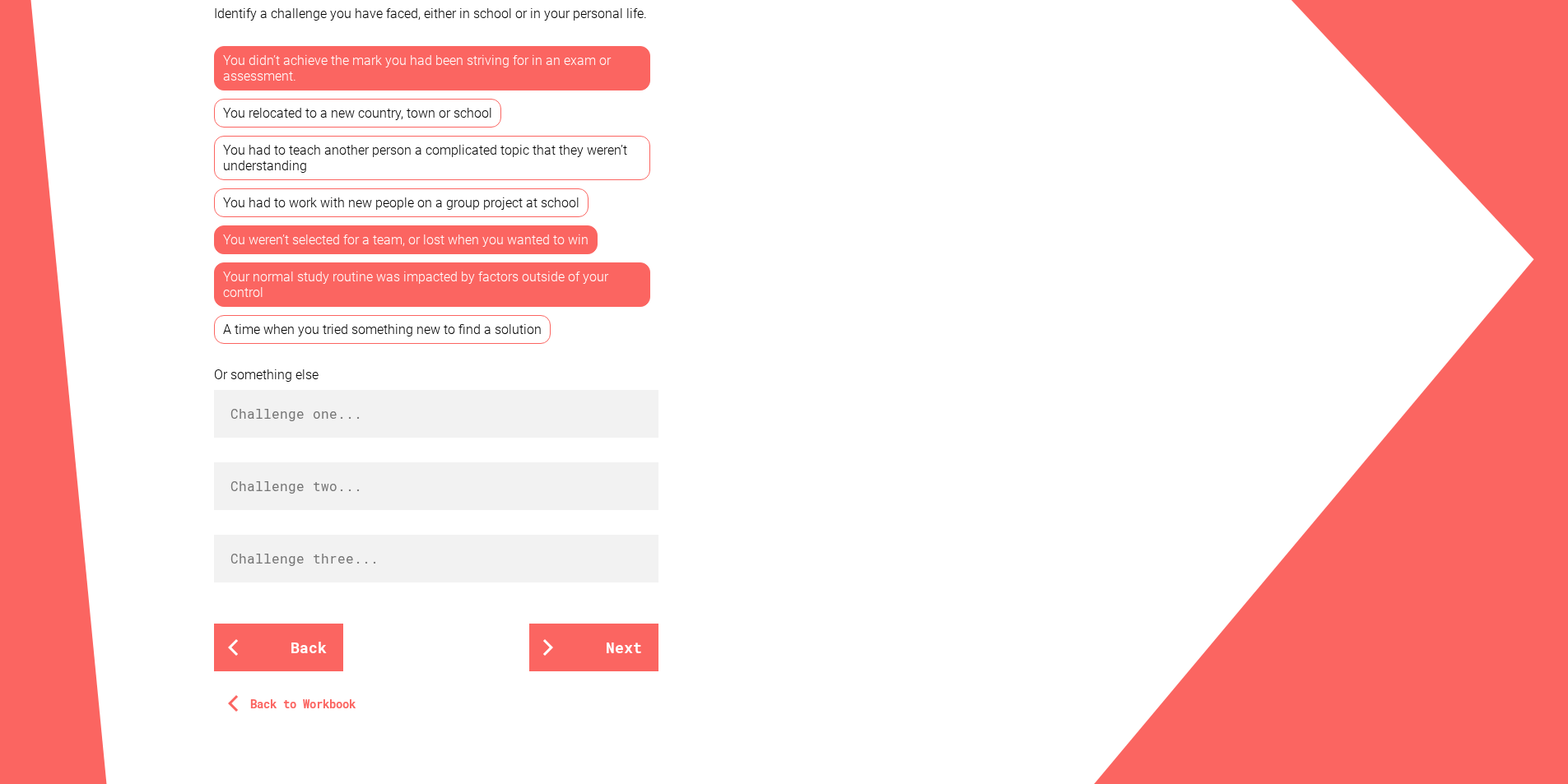 click on "You weren’t selected for a team, or lost when you wanted to win" at bounding box center [406, 239] 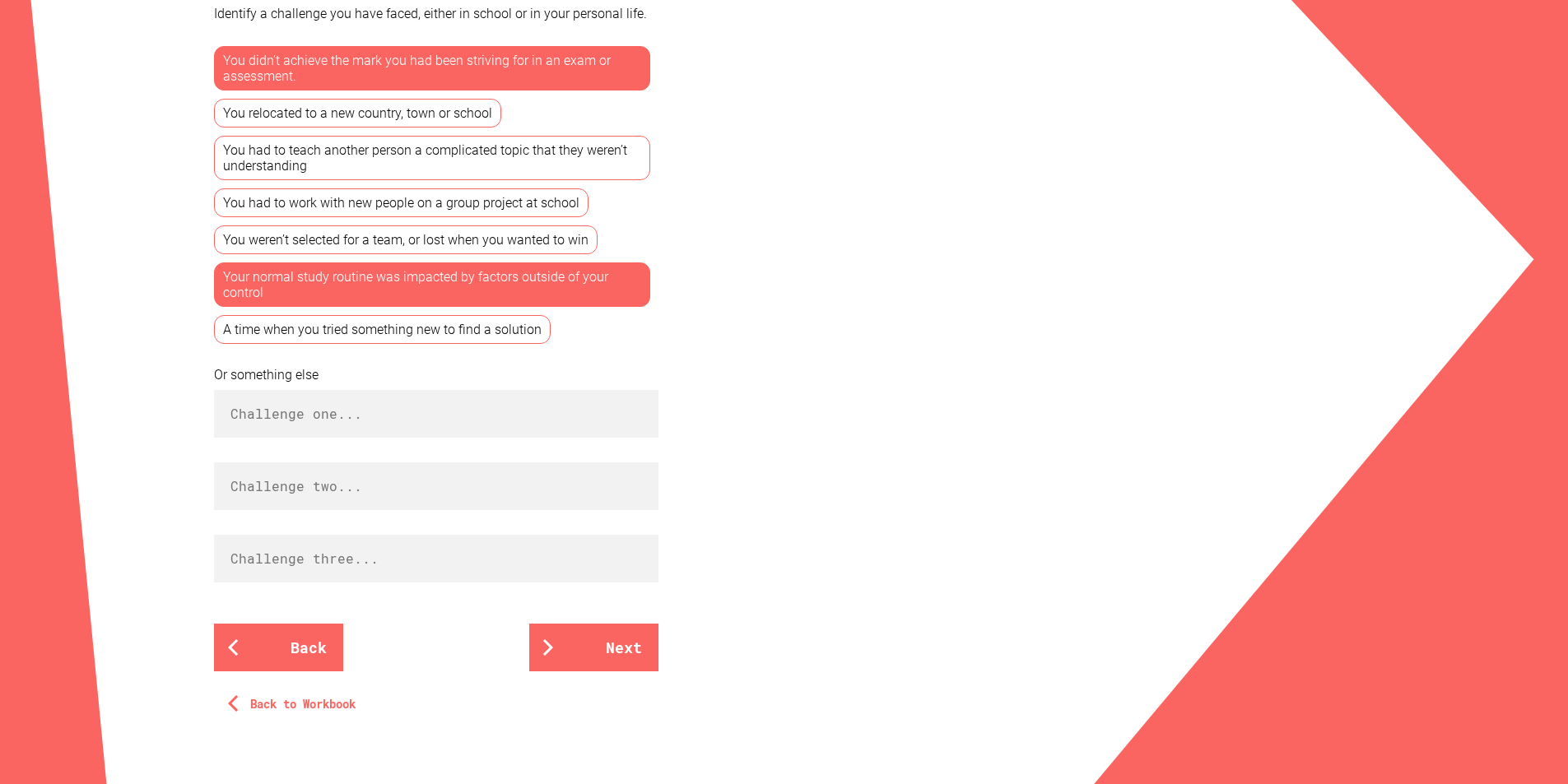 click on "You didn’t achieve the mark you had been striving for in an exam or assessment. You relocated to a new country, town or school You had to teach another person a complicated topic that they weren’t understanding You had to work with new people on a group project at school You weren’t selected for a team, or lost when you wanted to win Your normal study routine was impacted by factors outside of your control A time when you tried something new to find a solution" at bounding box center (436, 191) 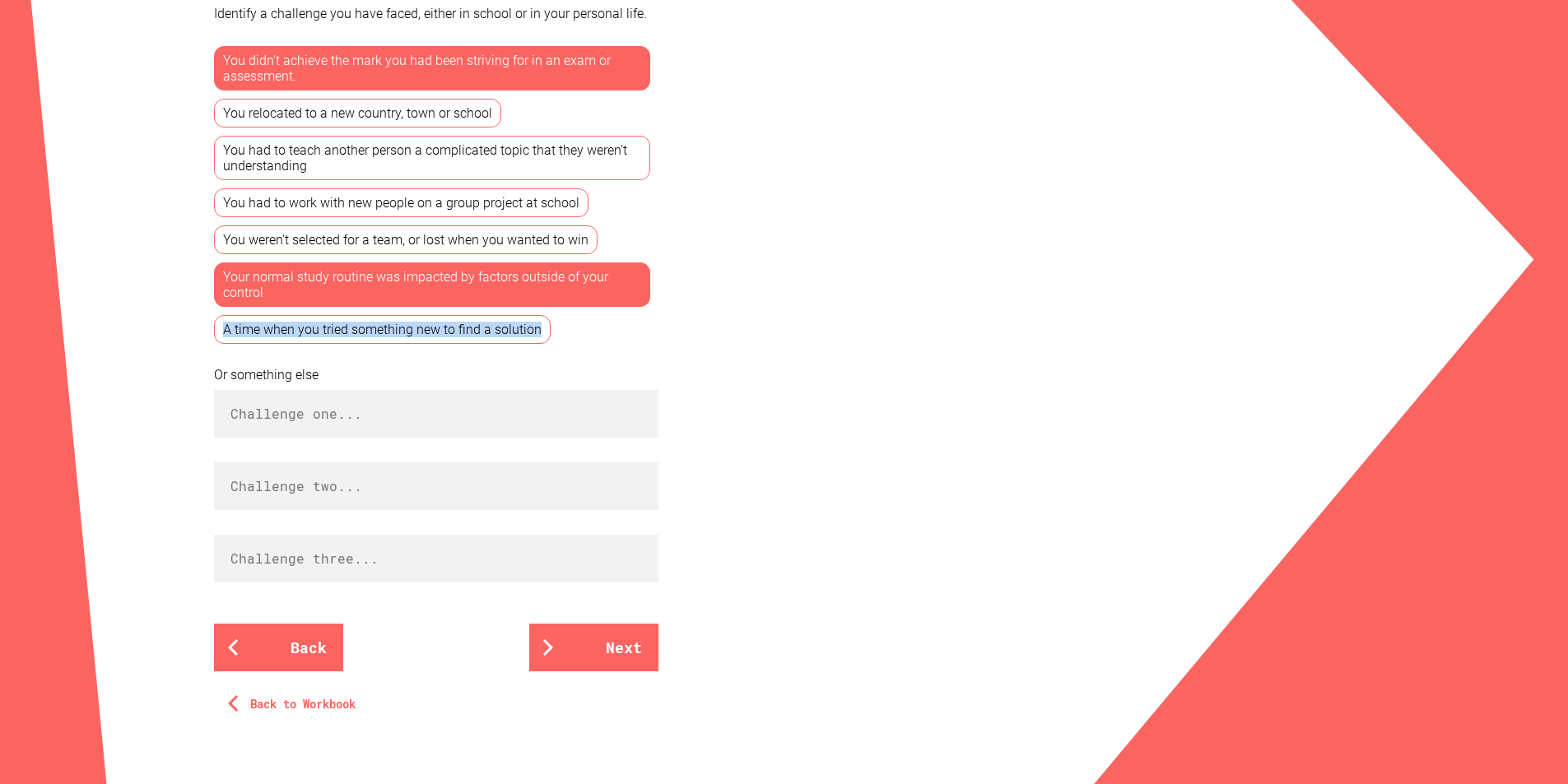 click on "Your normal study routine was impacted by factors outside of your control" at bounding box center (432, 285) 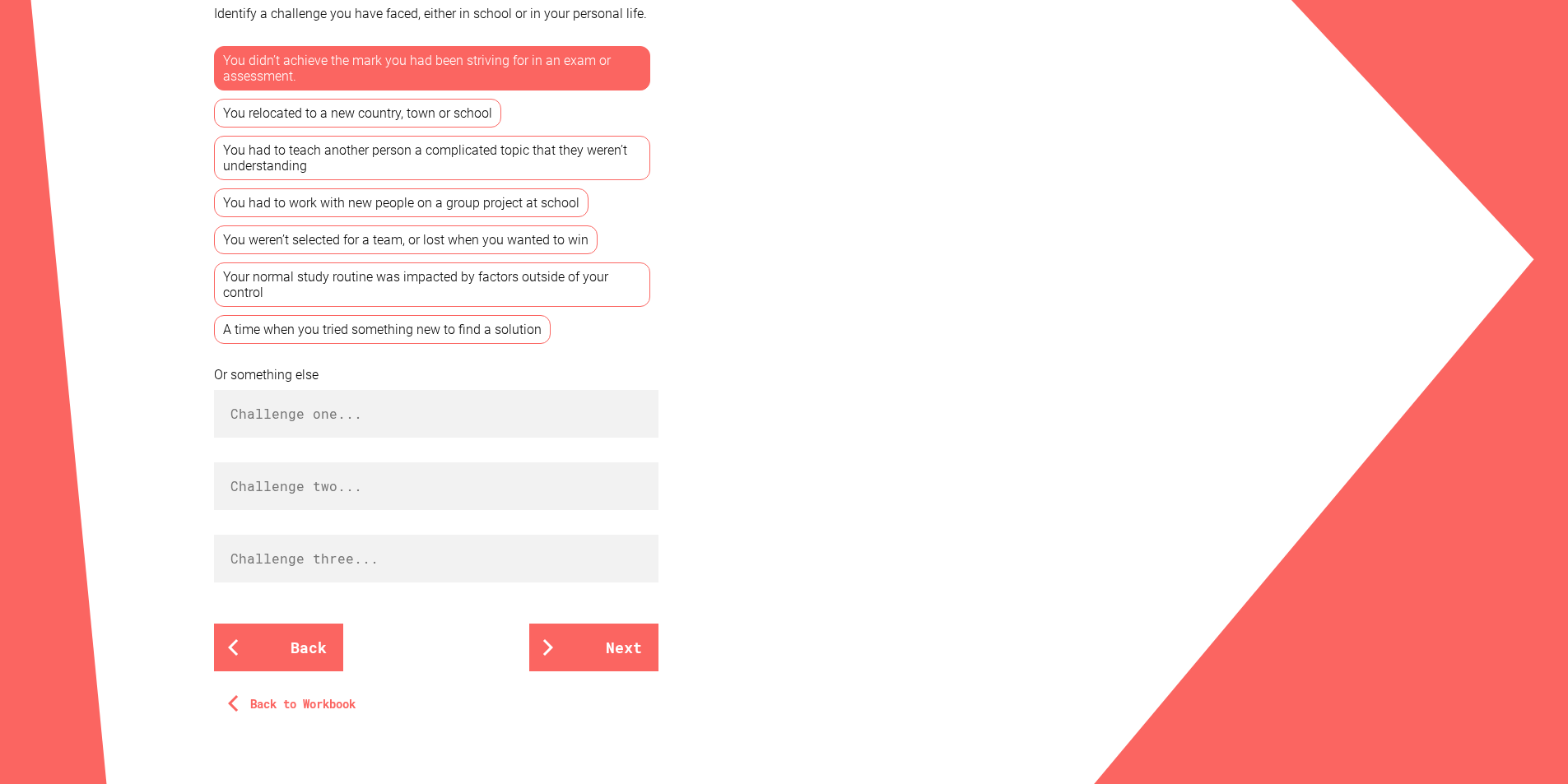 click on "You didn’t achieve the mark you had been striving for in an exam or assessment. You relocated to a new country, town or school You had to teach another person a complicated topic that they weren’t understanding You had to work with new people on a group project at school You weren’t selected for a team, or lost when you wanted to win Your normal study routine was impacted by factors outside of your control A time when you tried something new to find a solution" at bounding box center (436, 191) 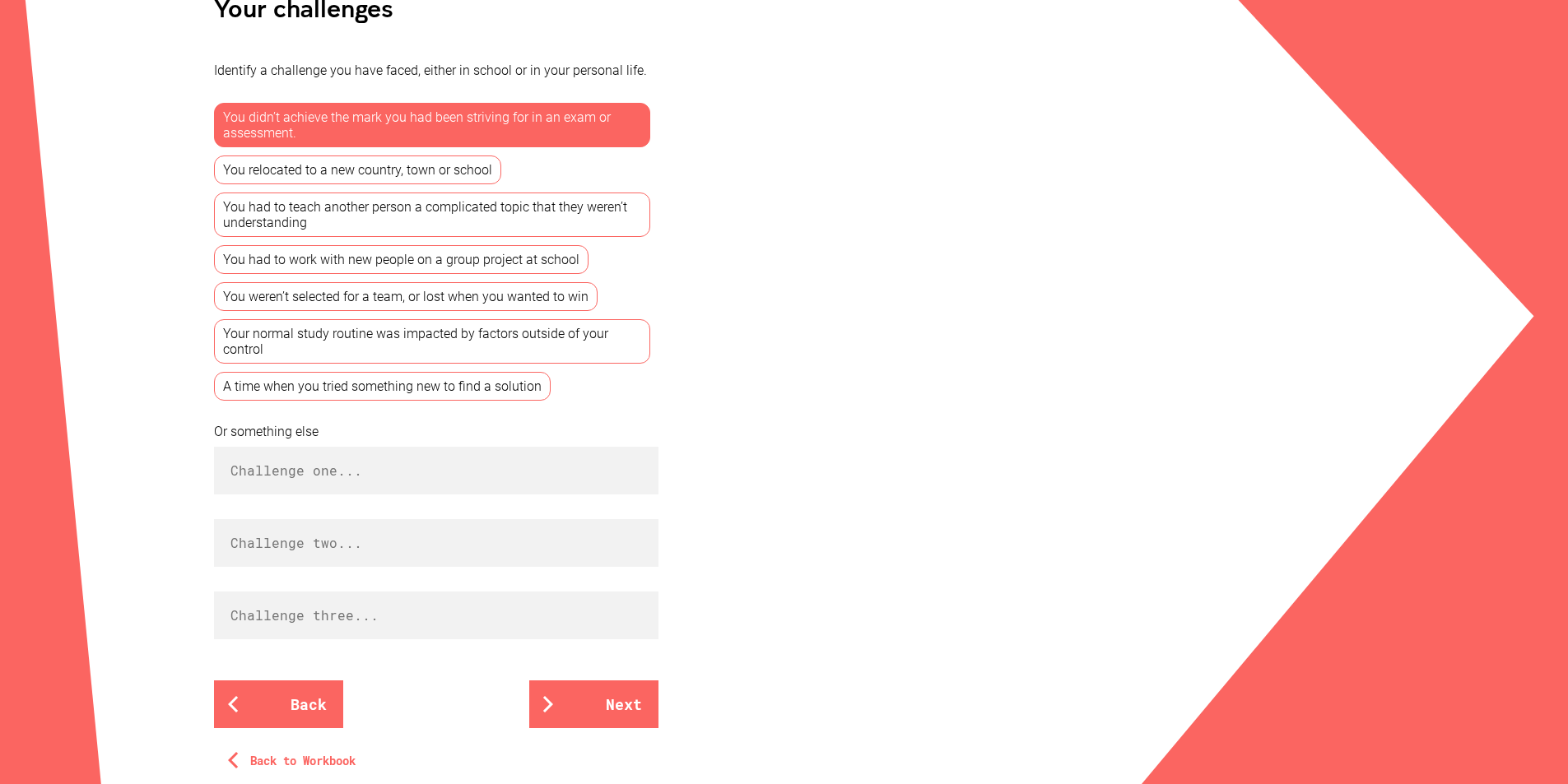 scroll, scrollTop: 411, scrollLeft: 0, axis: vertical 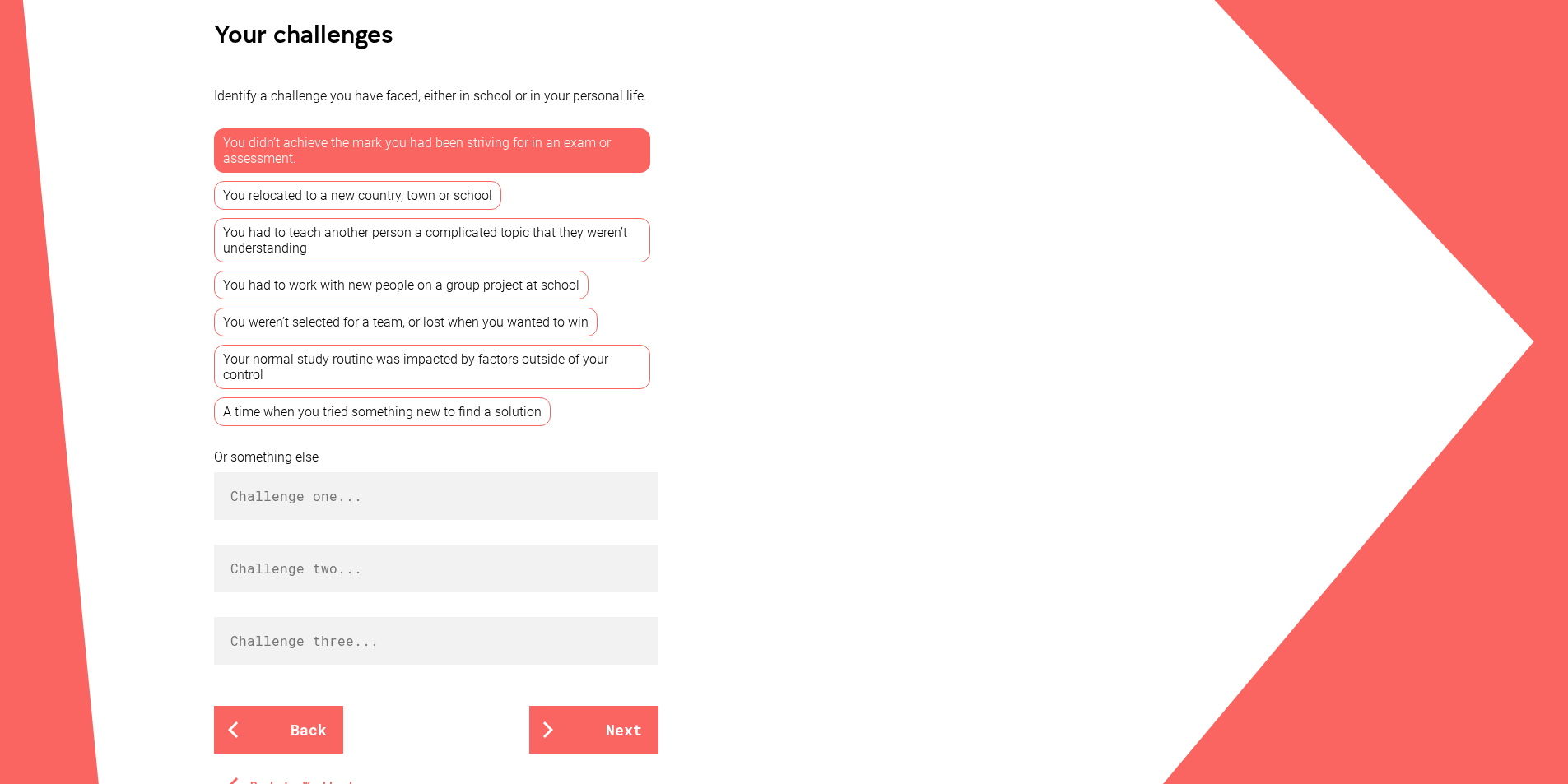 click on "You had to work with new people on a group project at school" at bounding box center [401, 285] 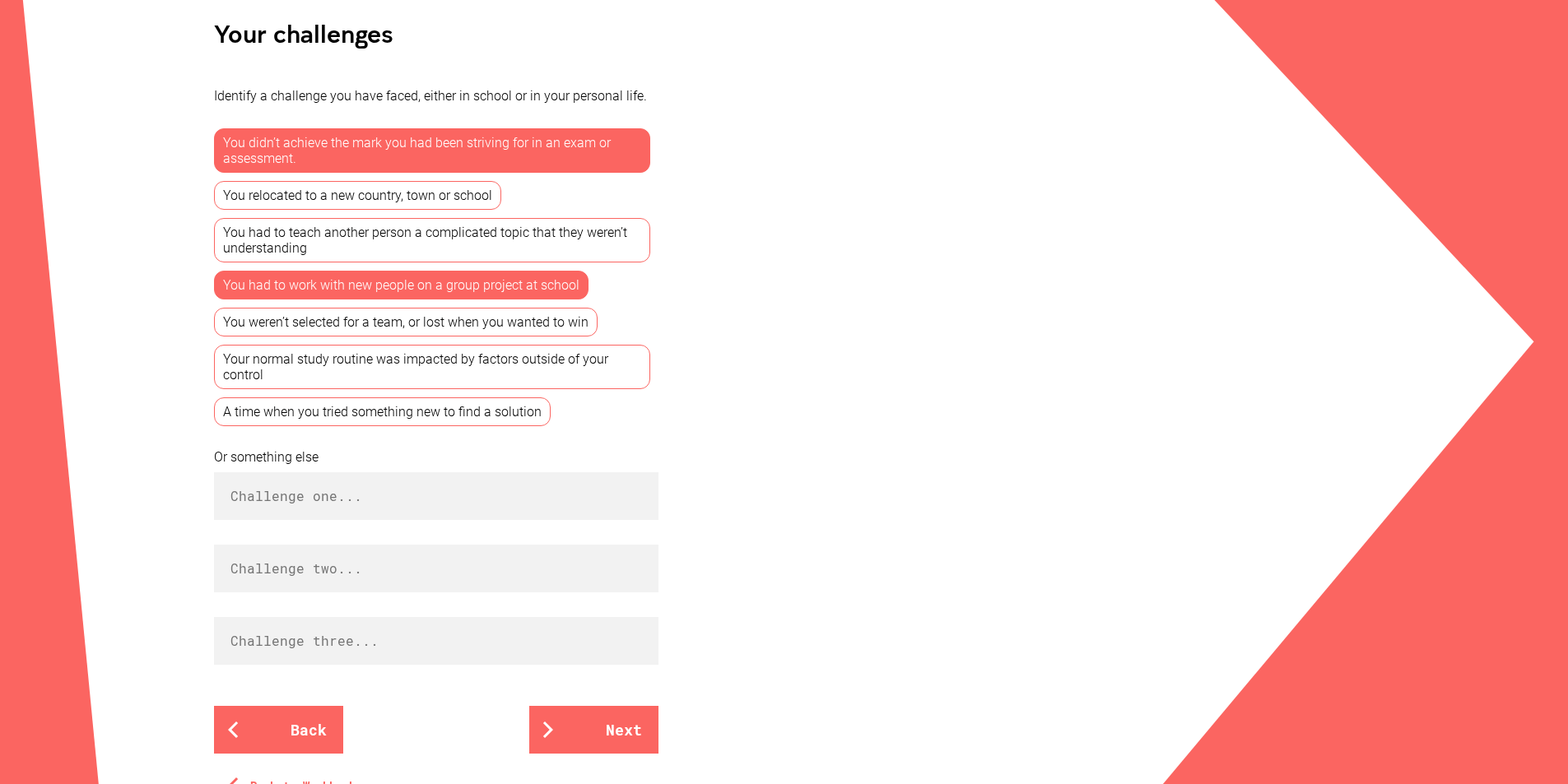 click on "You weren’t selected for a team, or lost when you wanted to win" at bounding box center [406, 322] 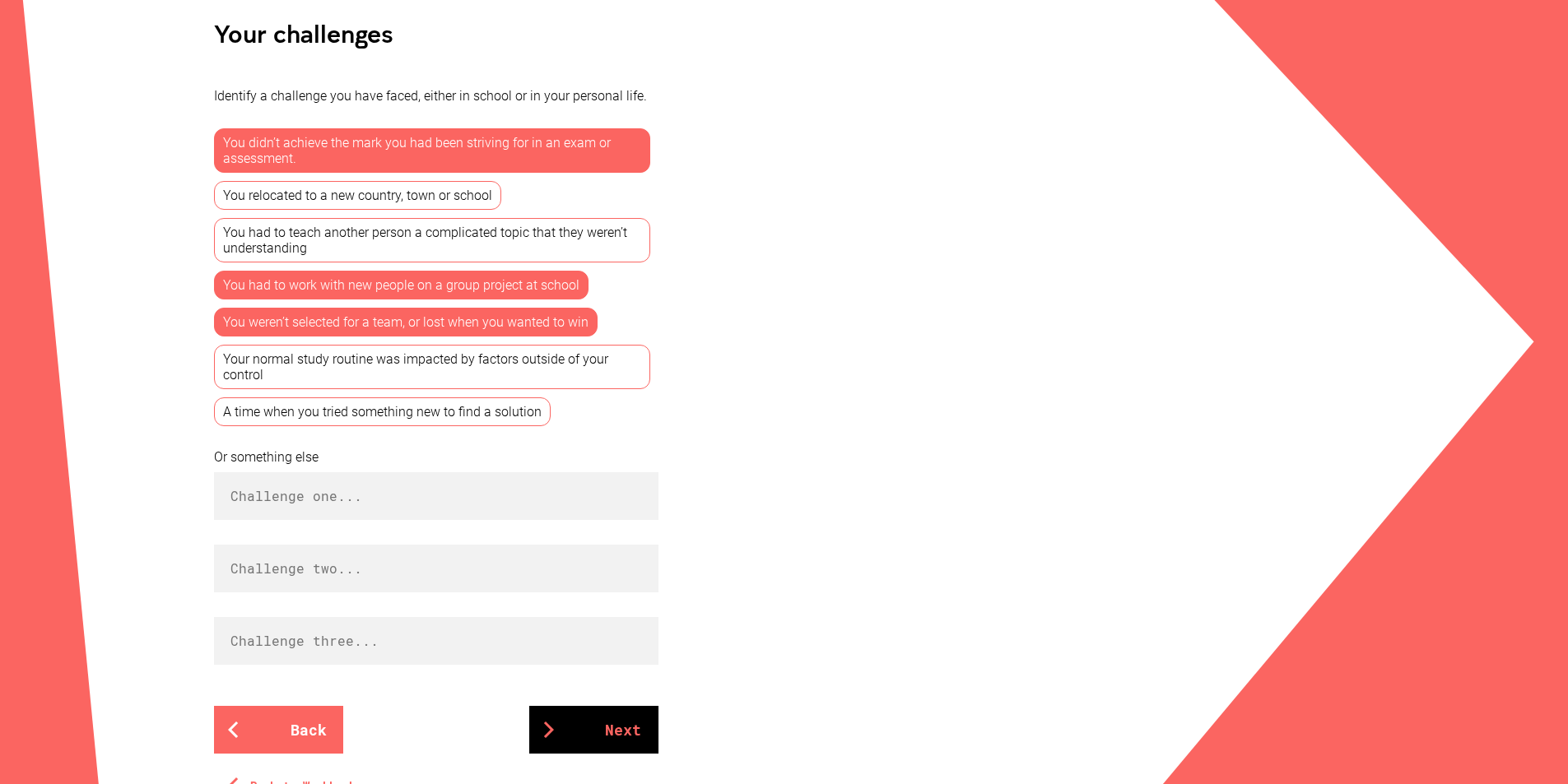 click on "Next" at bounding box center (593, 730) 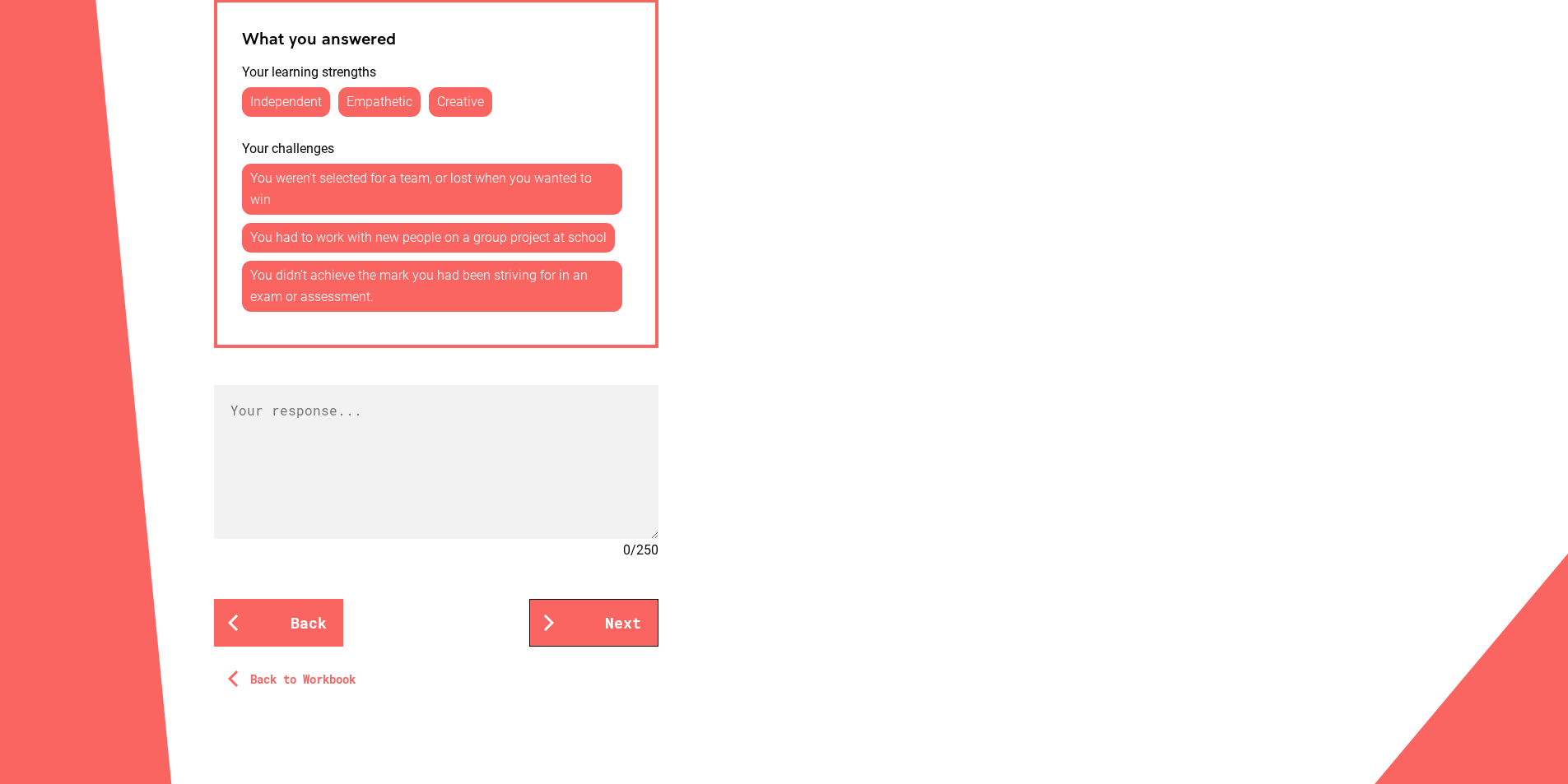 scroll, scrollTop: 987, scrollLeft: 0, axis: vertical 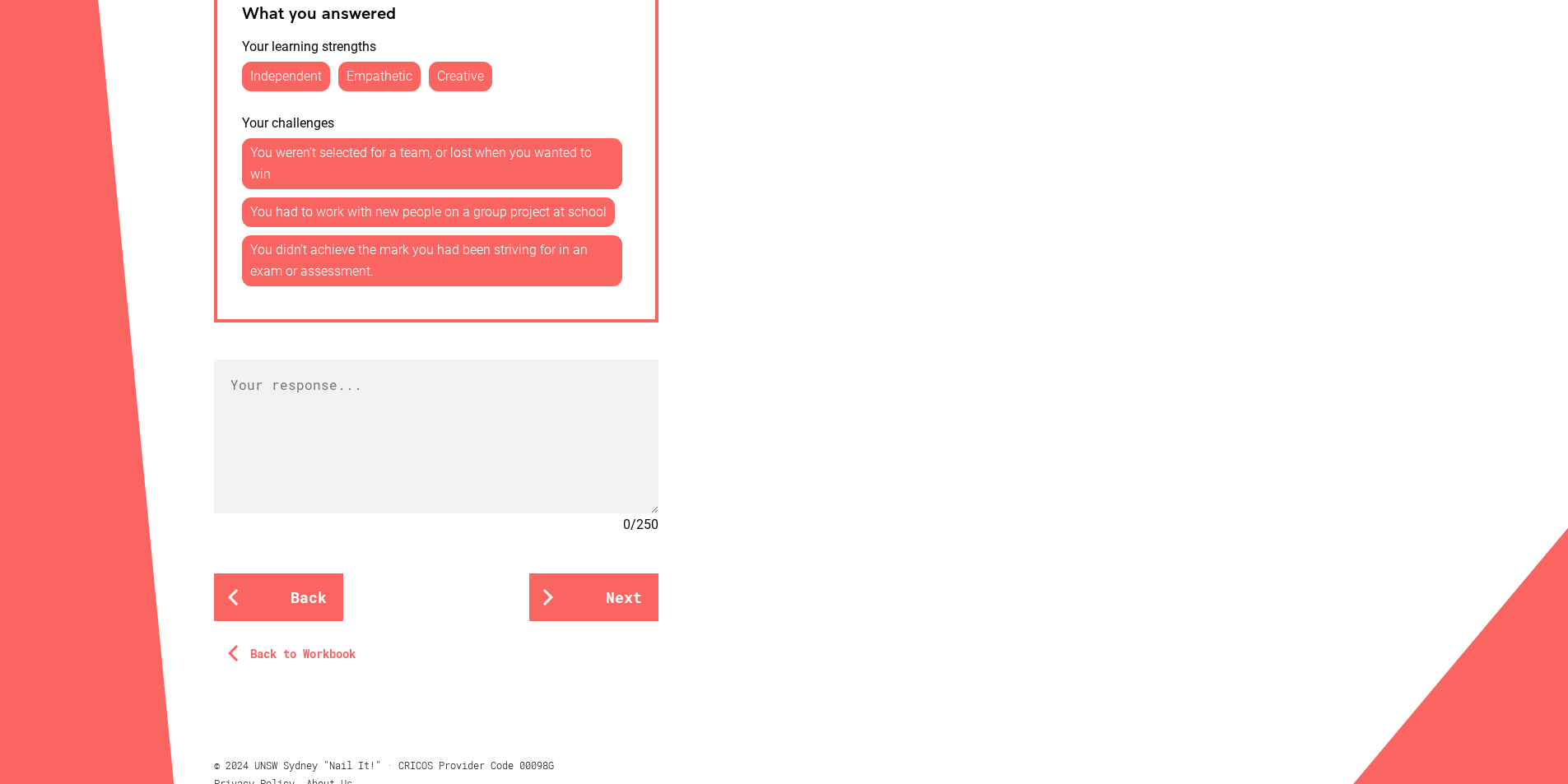 click on "Back to Workbook" at bounding box center (285, 654) 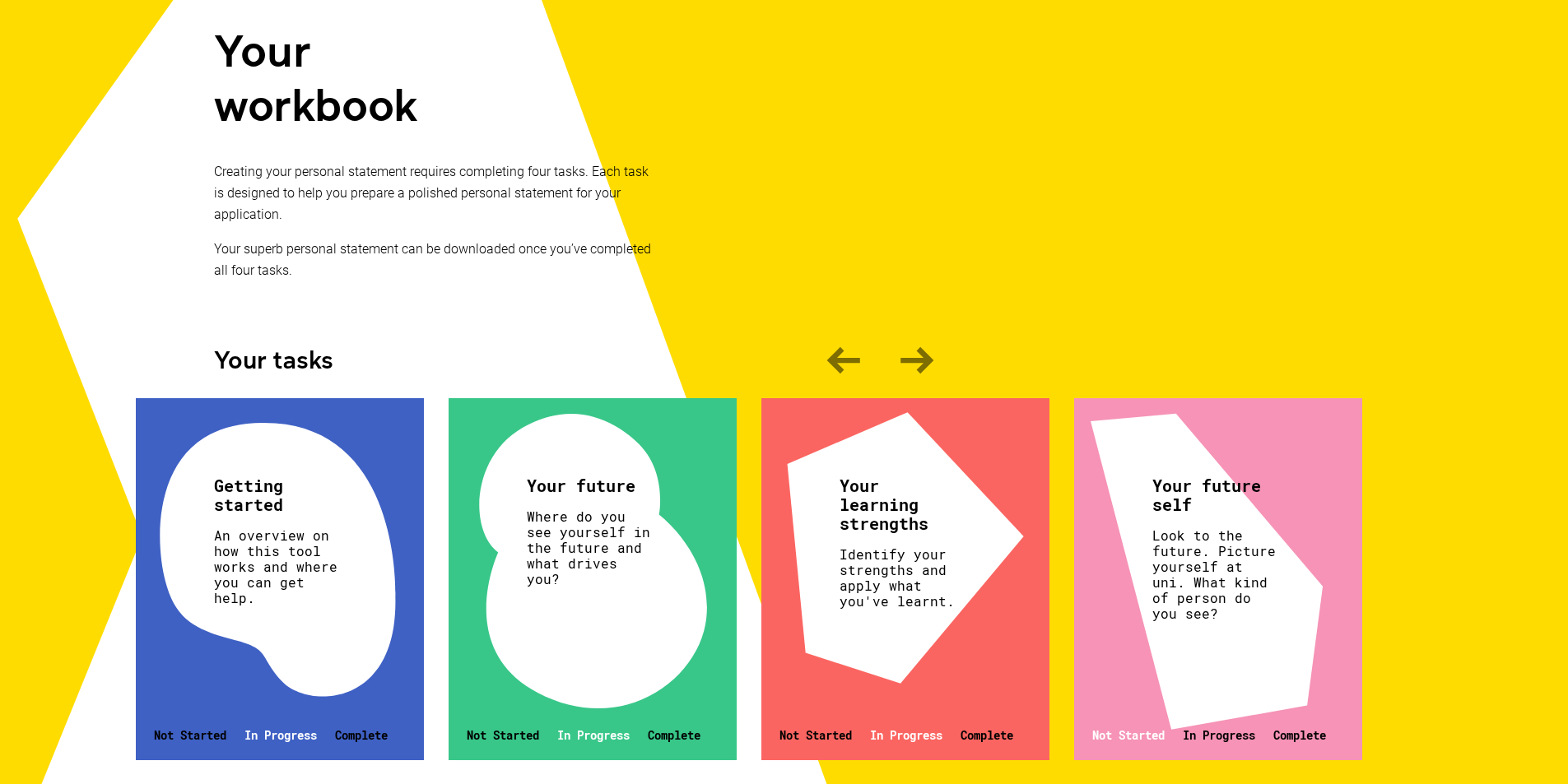 scroll, scrollTop: 454, scrollLeft: 0, axis: vertical 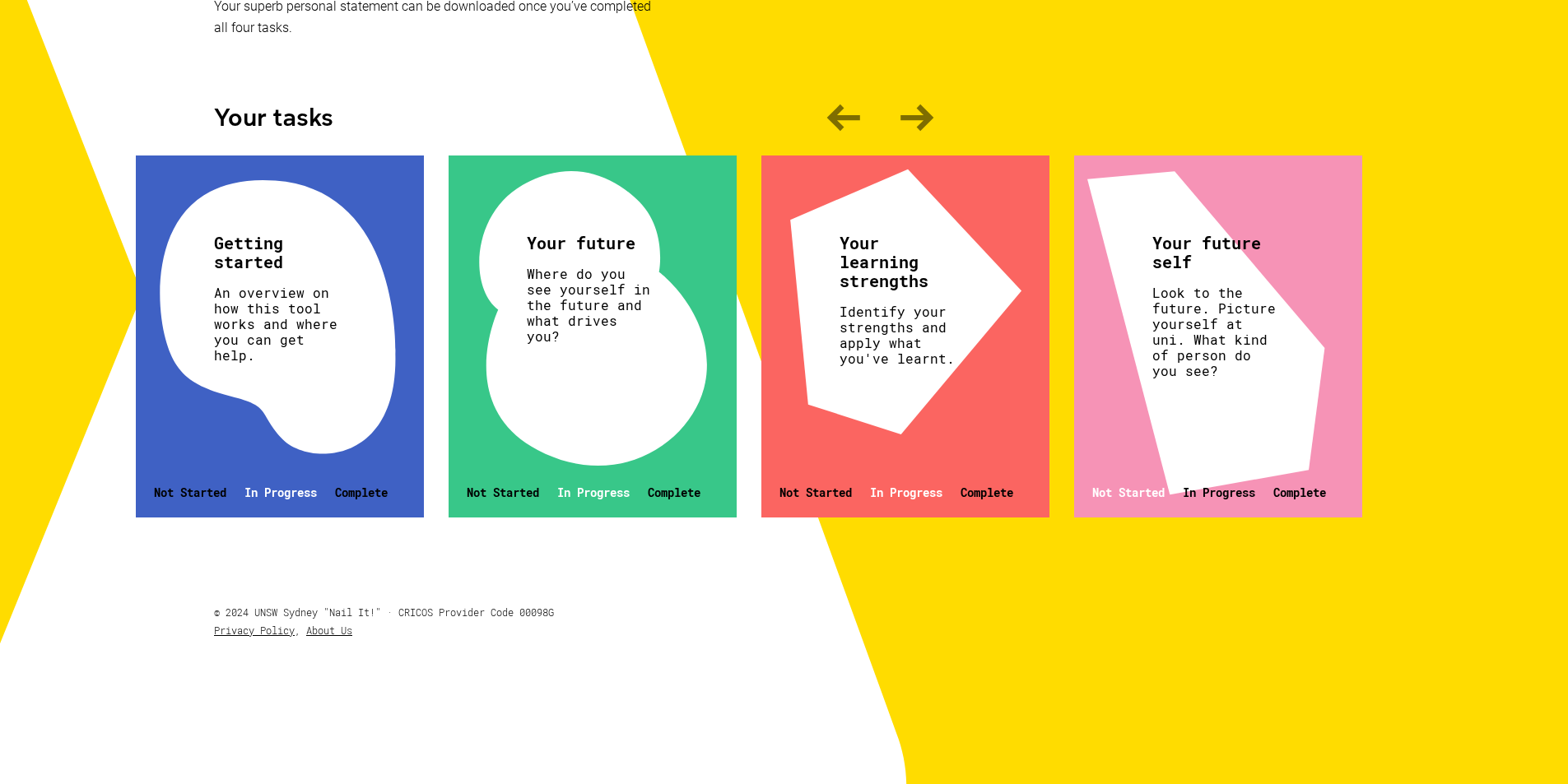 click on "Your future self Look to the future. Picture yourself at uni. What kind of person do you see? Not Started In Progress Complete" at bounding box center (1218, 336) 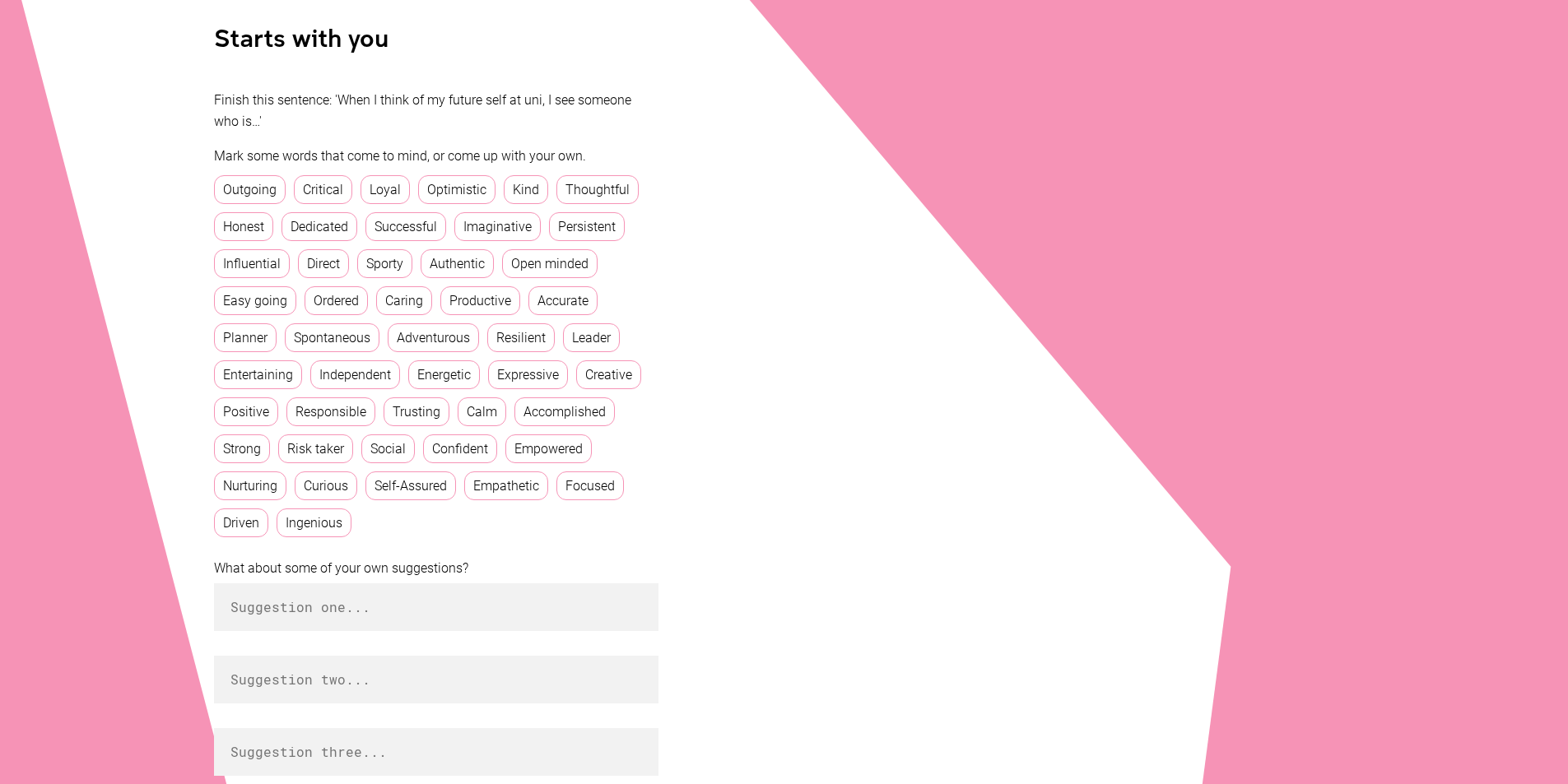 scroll, scrollTop: 329, scrollLeft: 0, axis: vertical 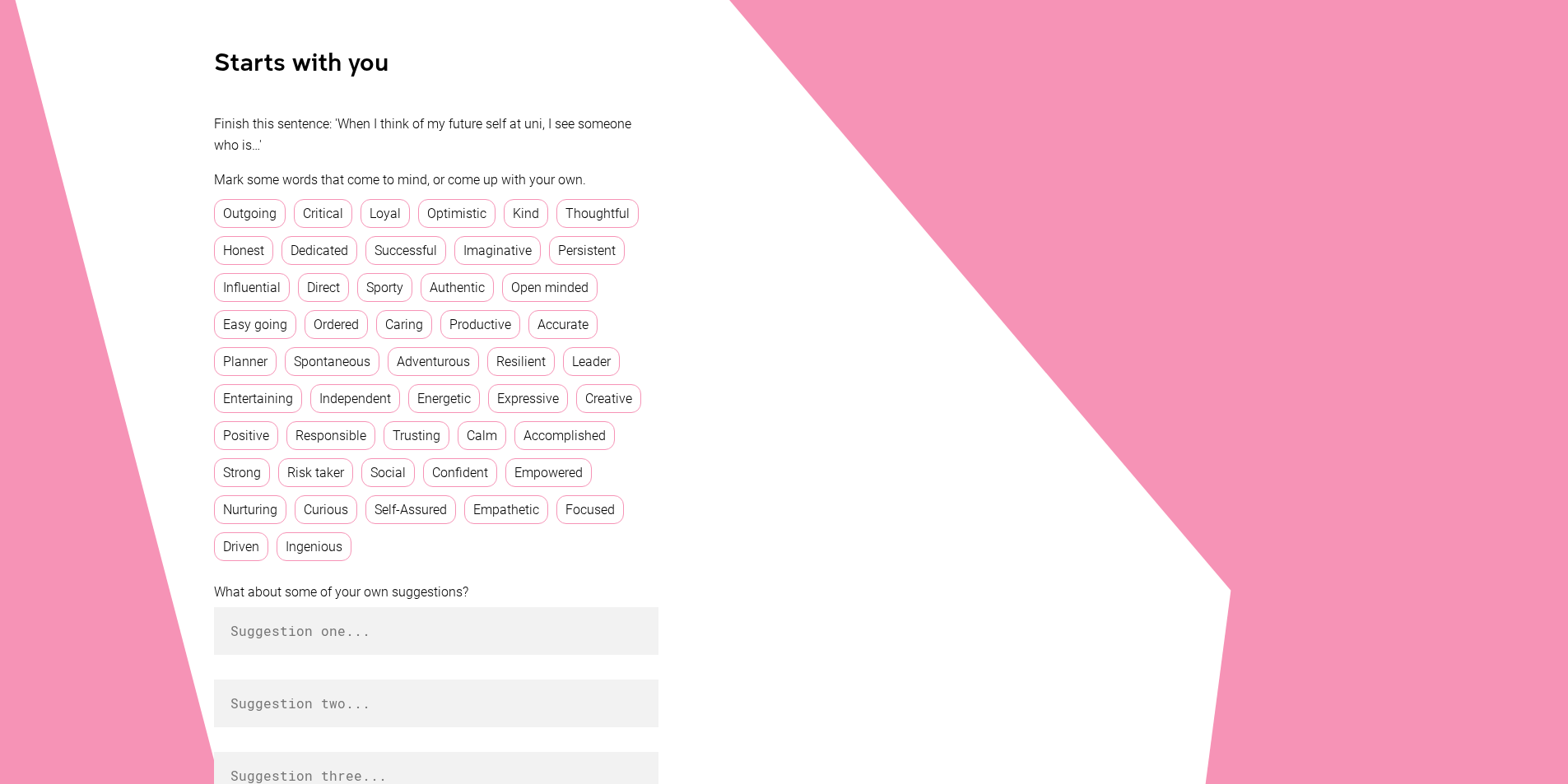 click on "Dedicated" at bounding box center [319, 250] 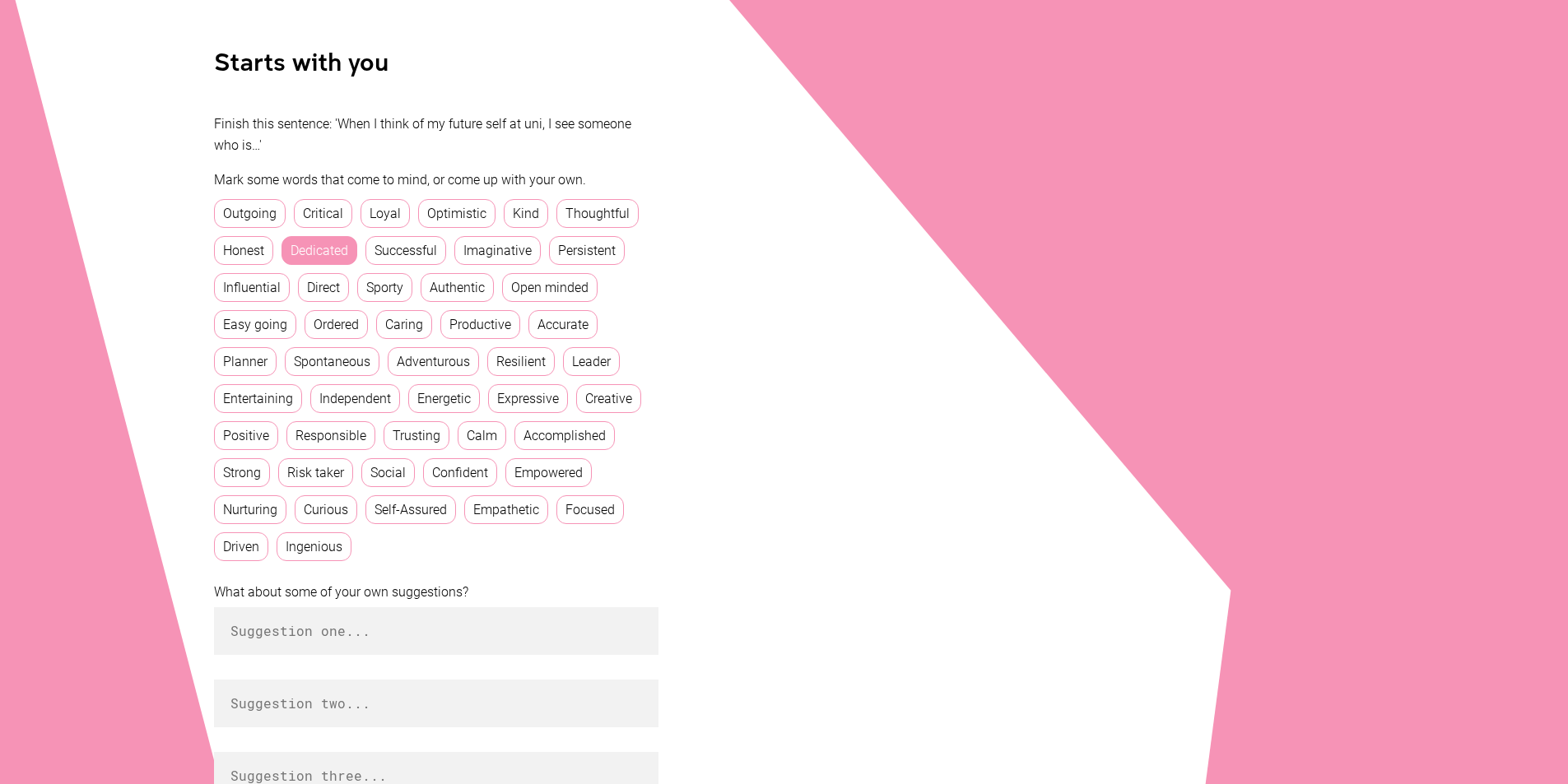 click on "Open minded" at bounding box center [550, 287] 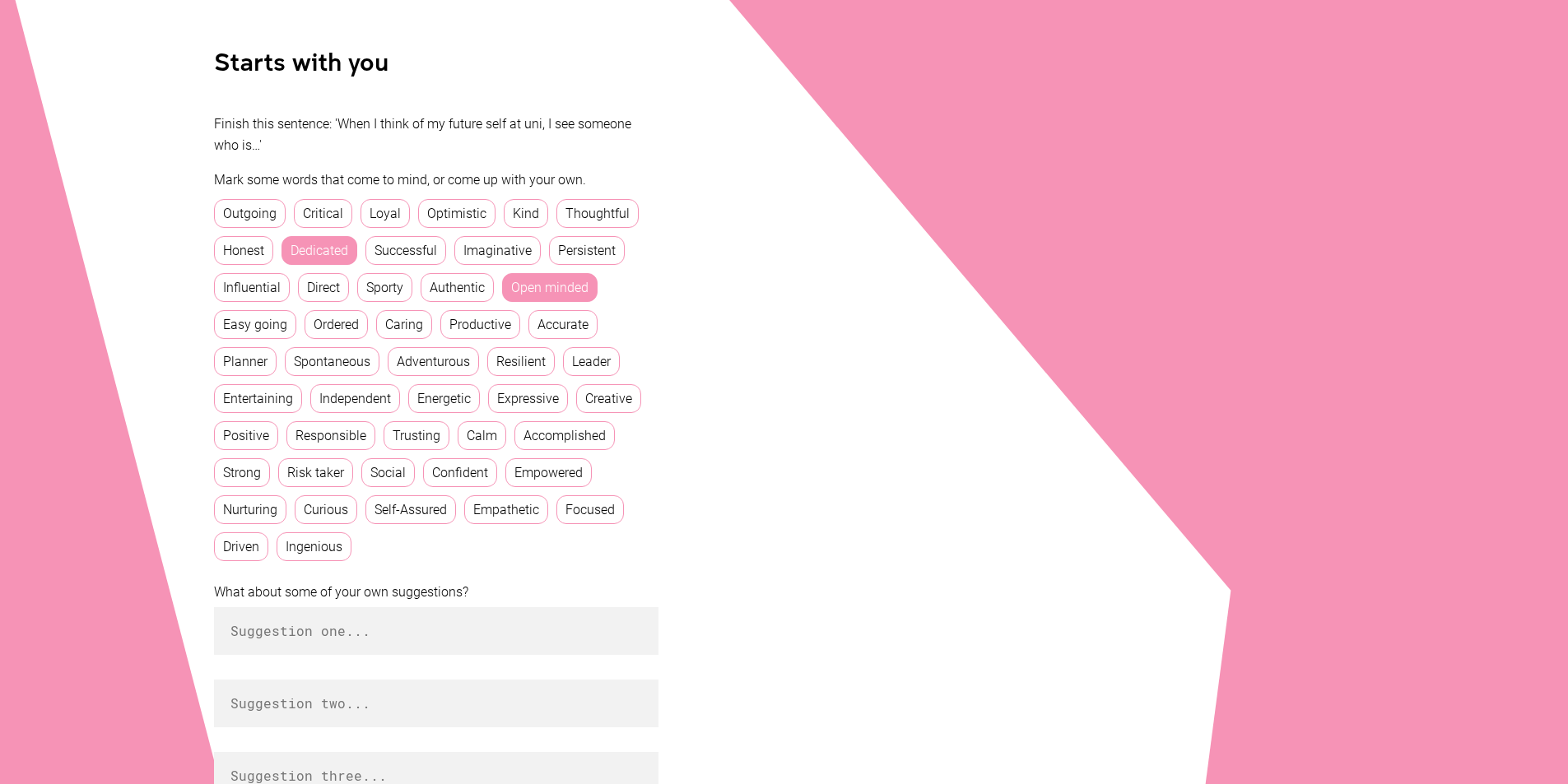 click on "Open minded" at bounding box center [550, 287] 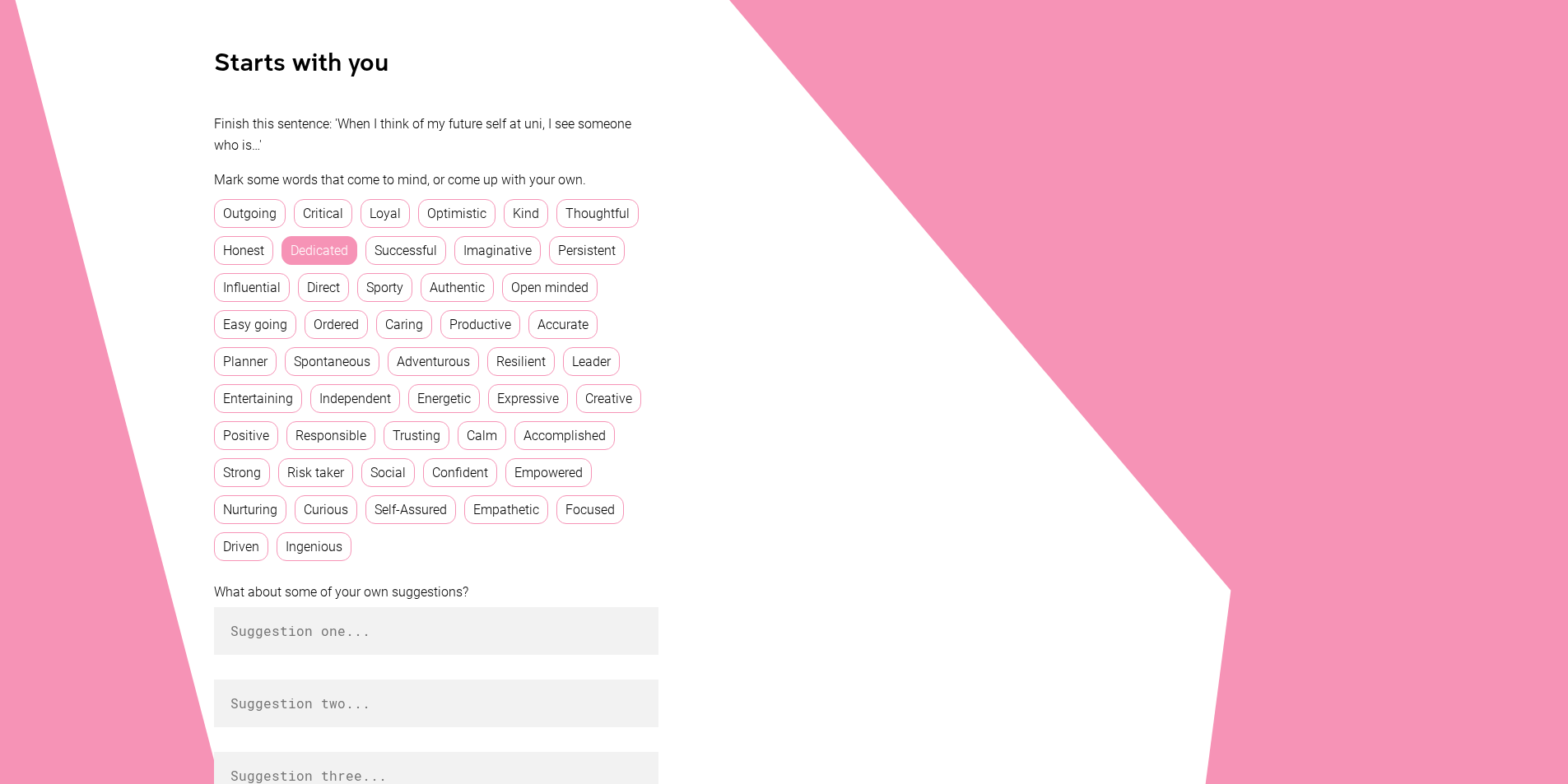 click on "Open minded" at bounding box center (550, 287) 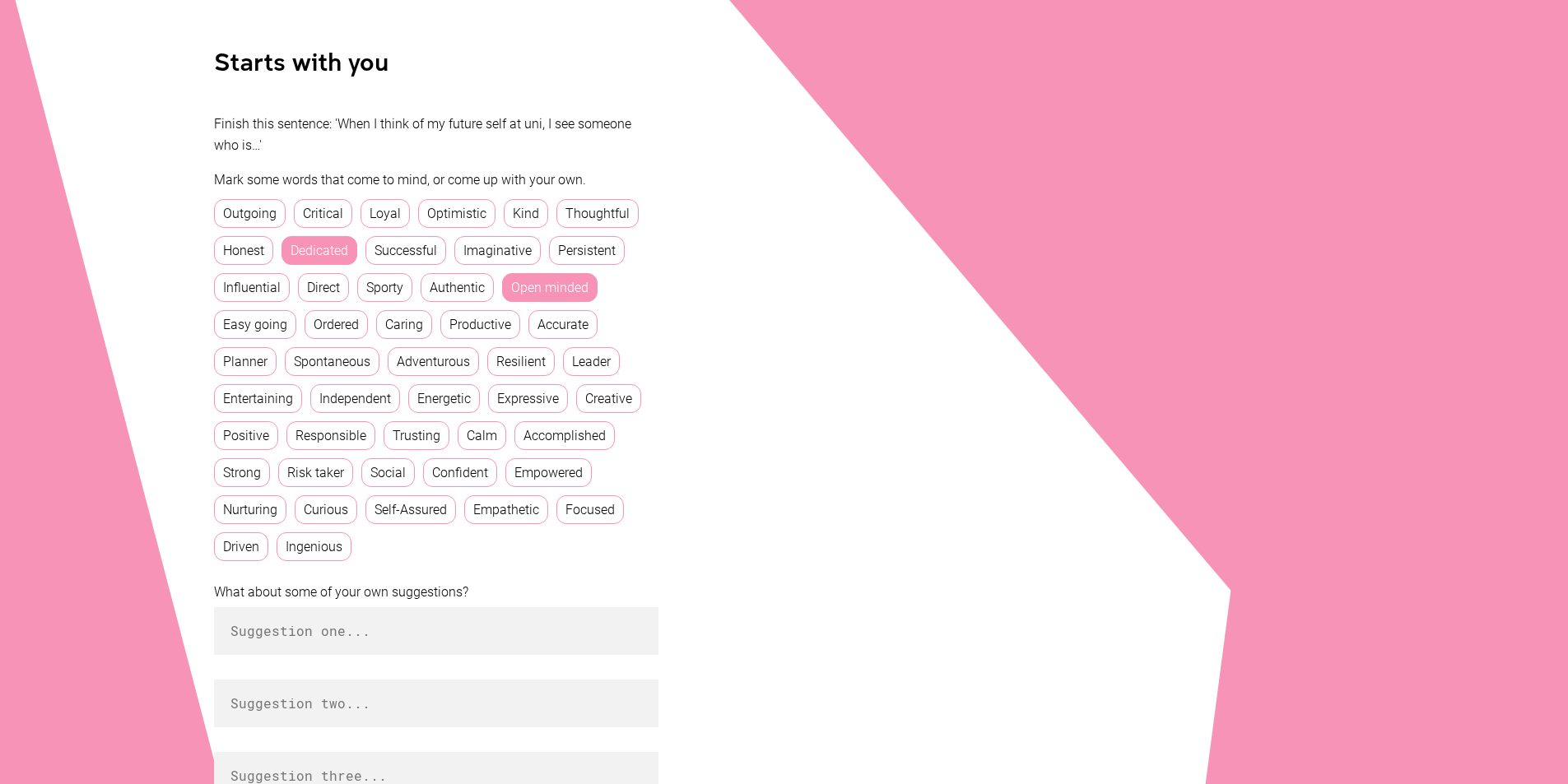 click on "Accomplished" at bounding box center (565, 435) 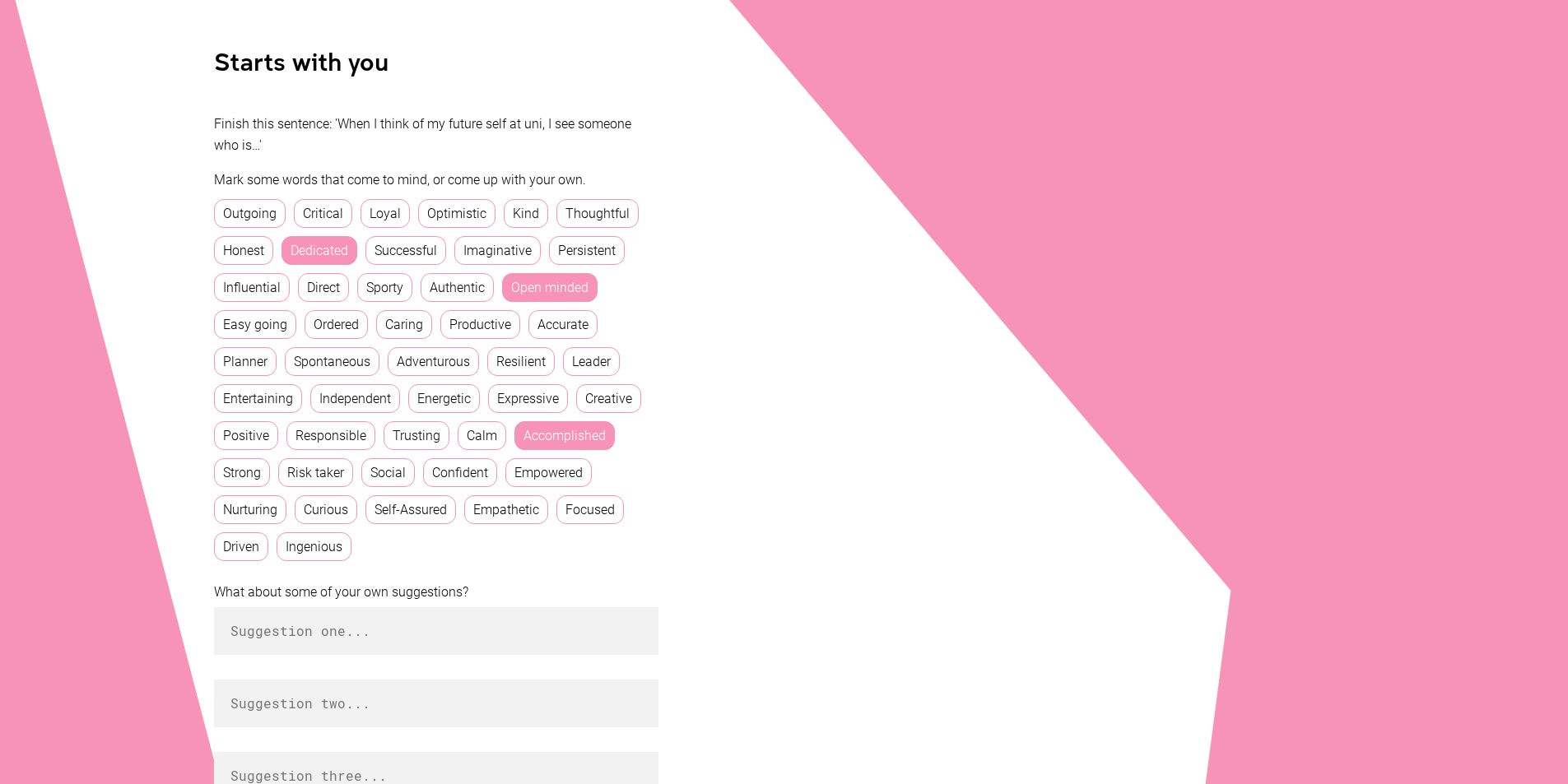 scroll, scrollTop: 749, scrollLeft: 0, axis: vertical 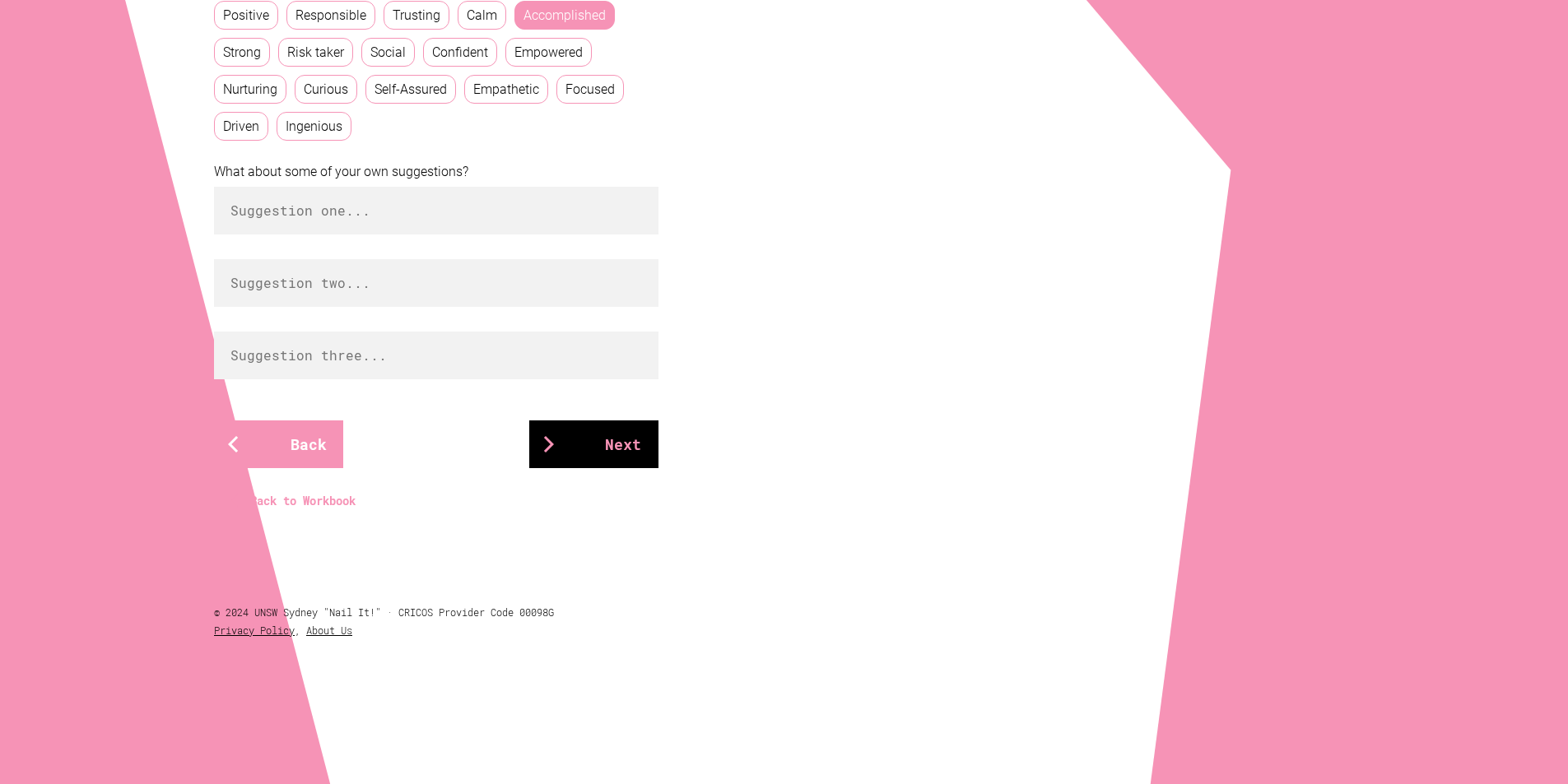 click at bounding box center (549, 444) 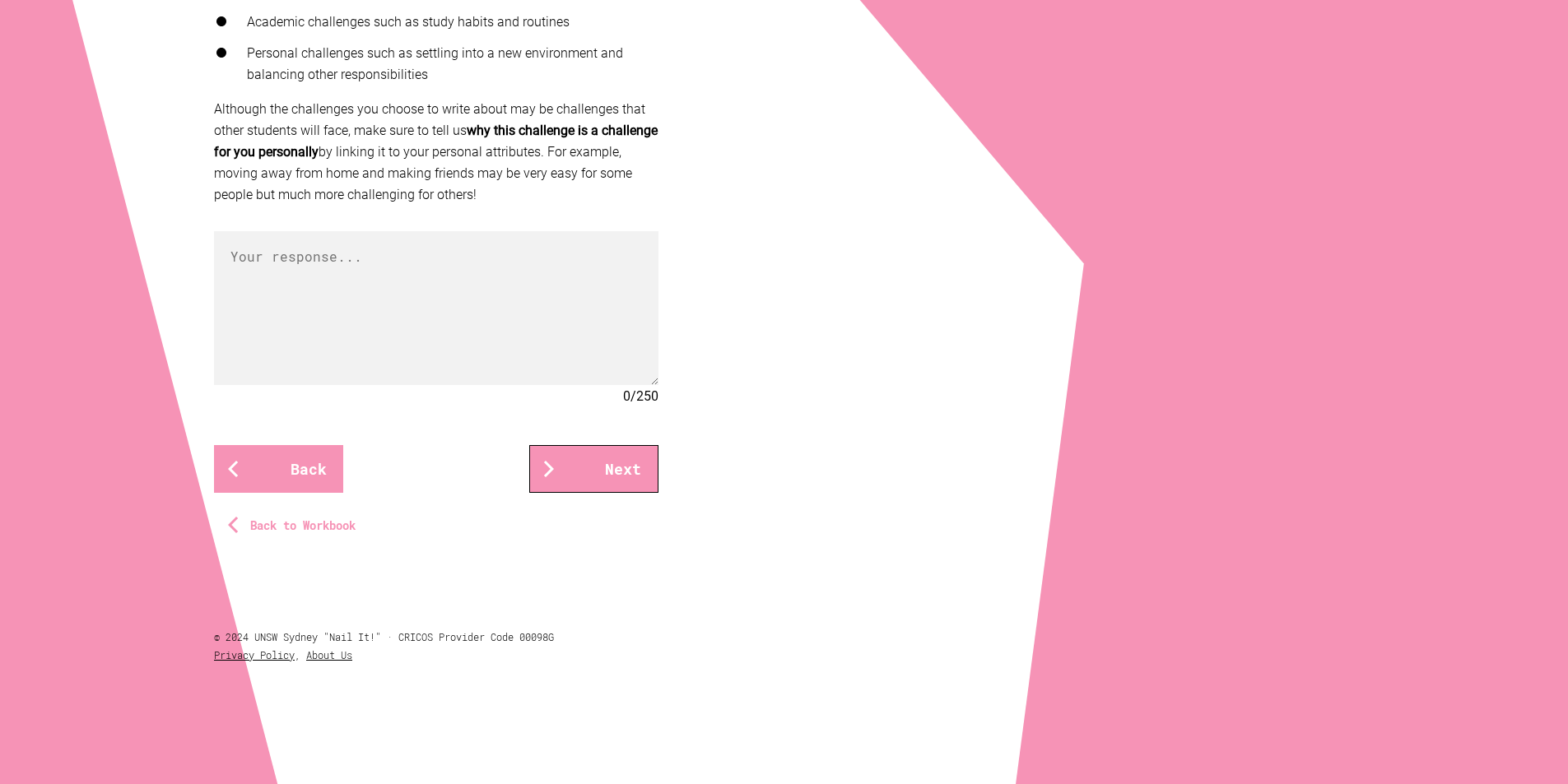 scroll, scrollTop: 578, scrollLeft: 0, axis: vertical 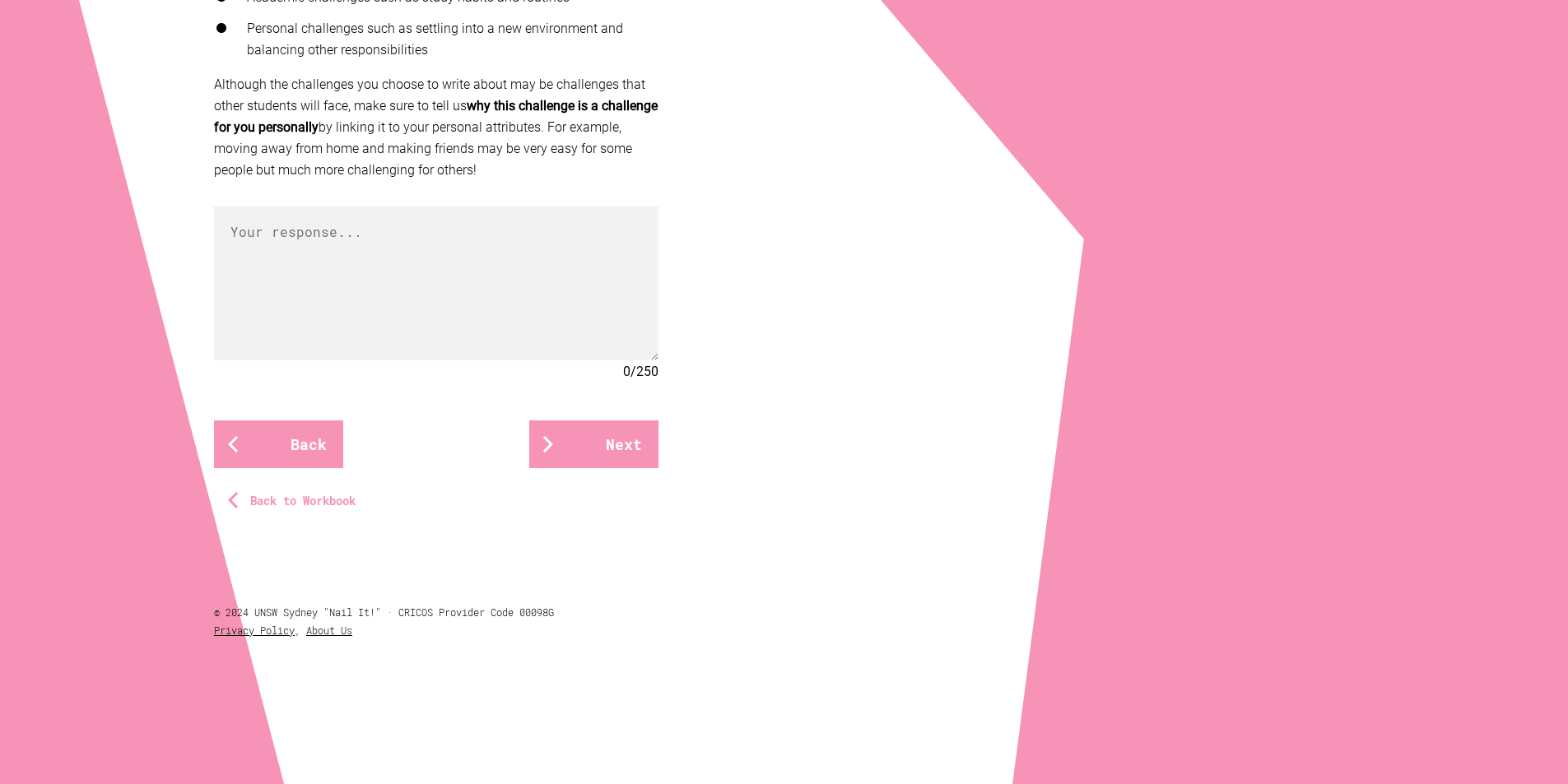 click on "Back to Workbook" at bounding box center [295, 501] 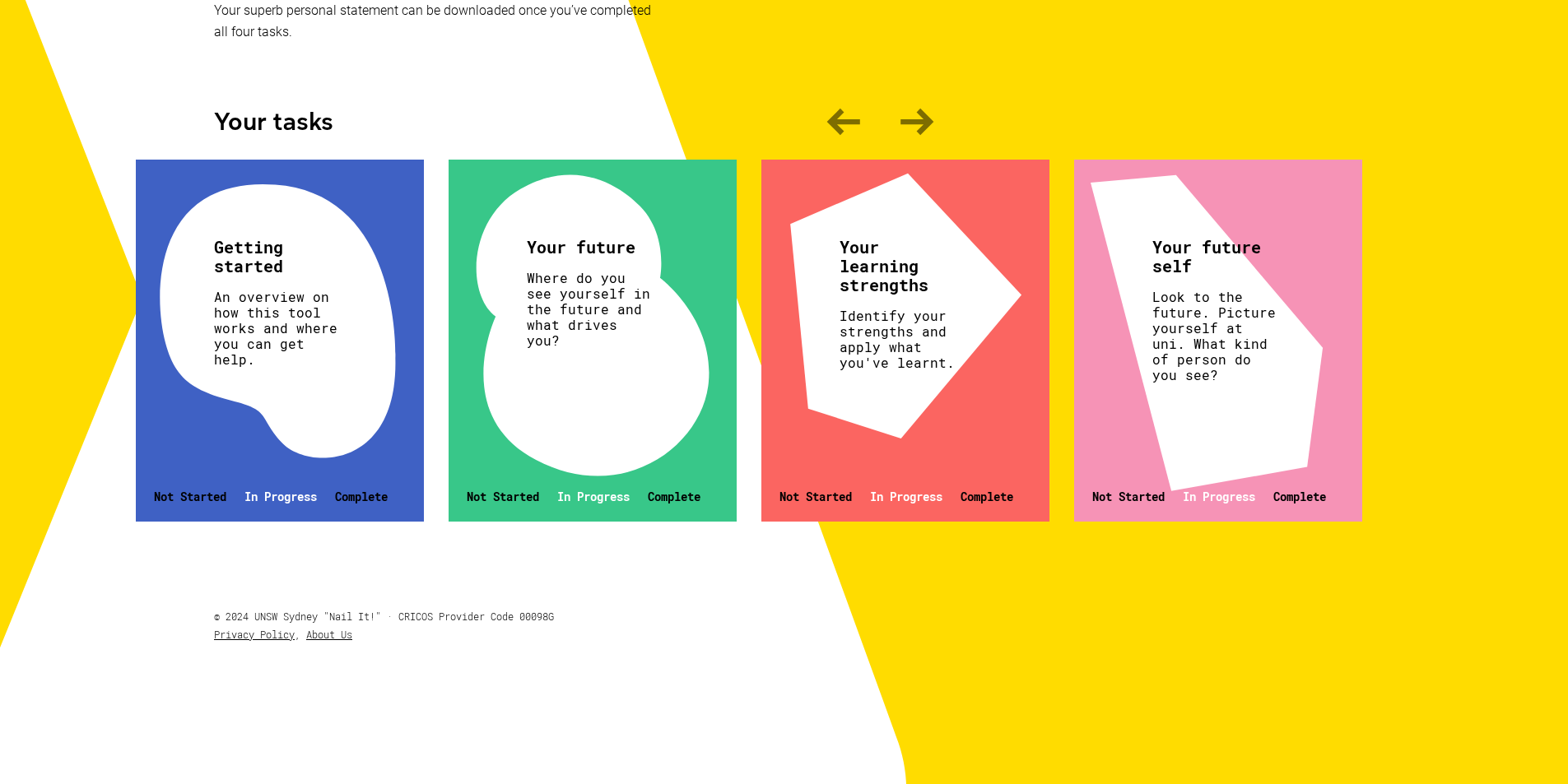scroll, scrollTop: 454, scrollLeft: 0, axis: vertical 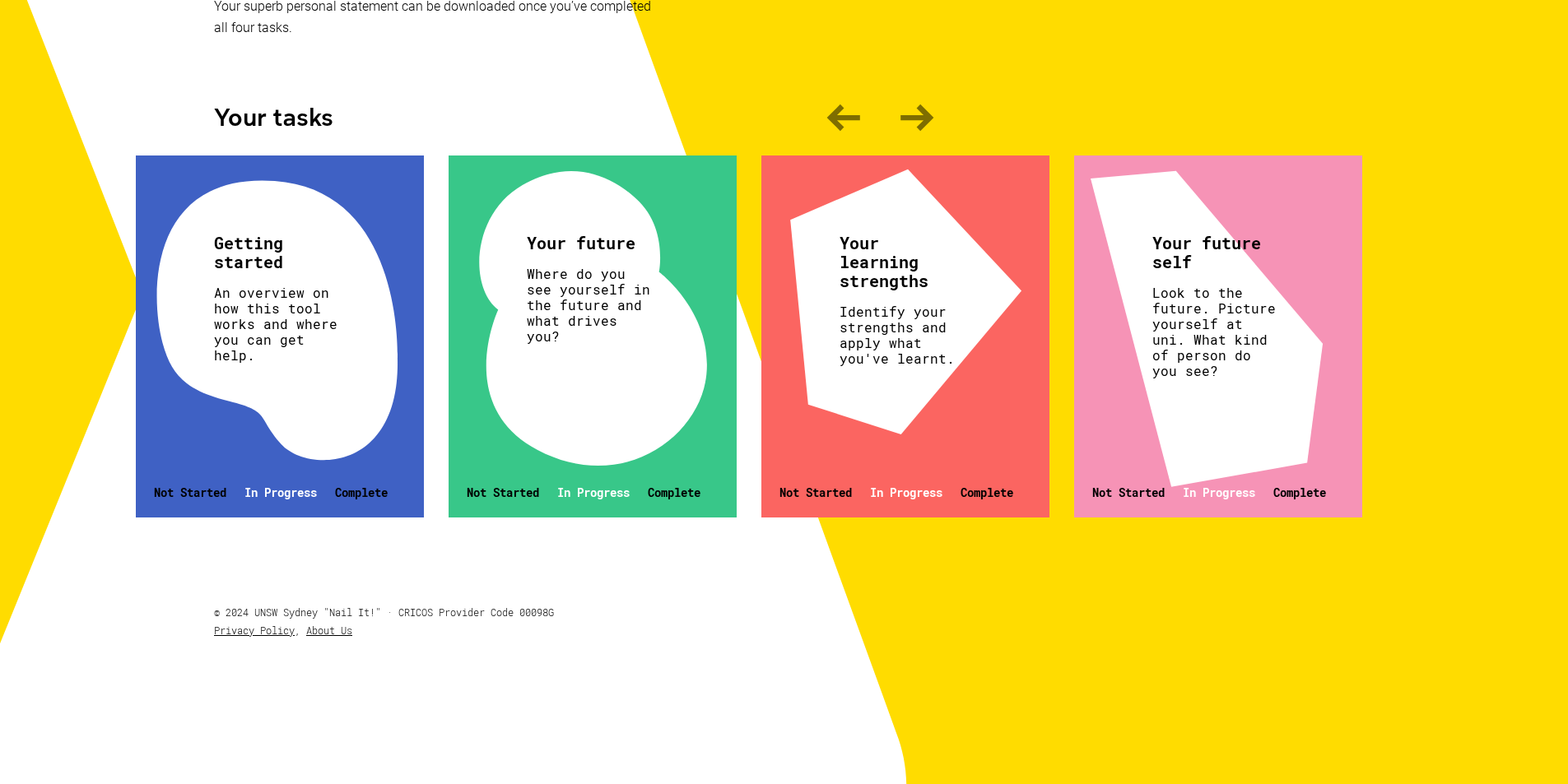 click on "Getting started An overview on how this tool works and where you can get help. Not Started In Progress Complete" at bounding box center [280, 336] 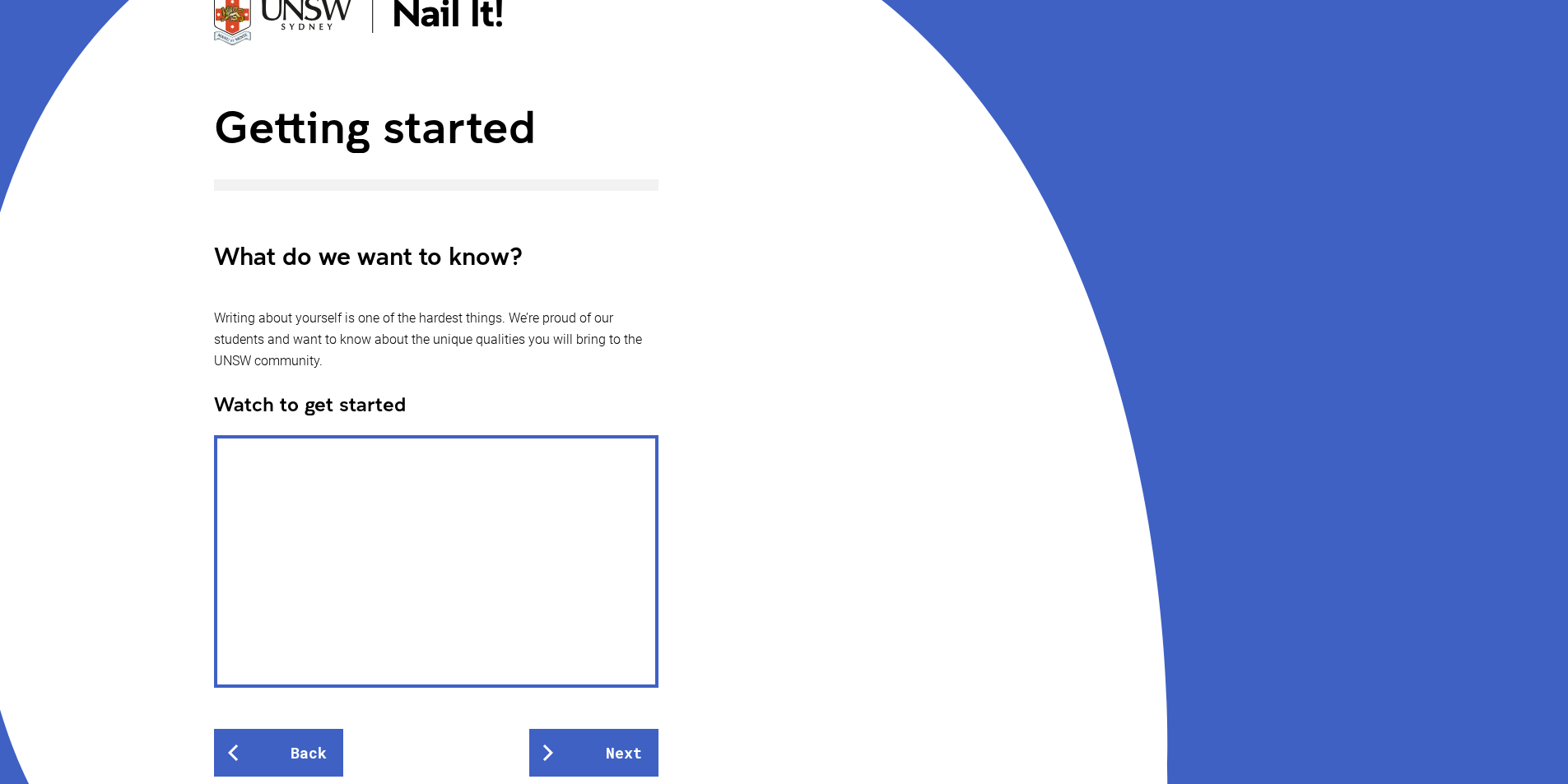 scroll, scrollTop: 411, scrollLeft: 0, axis: vertical 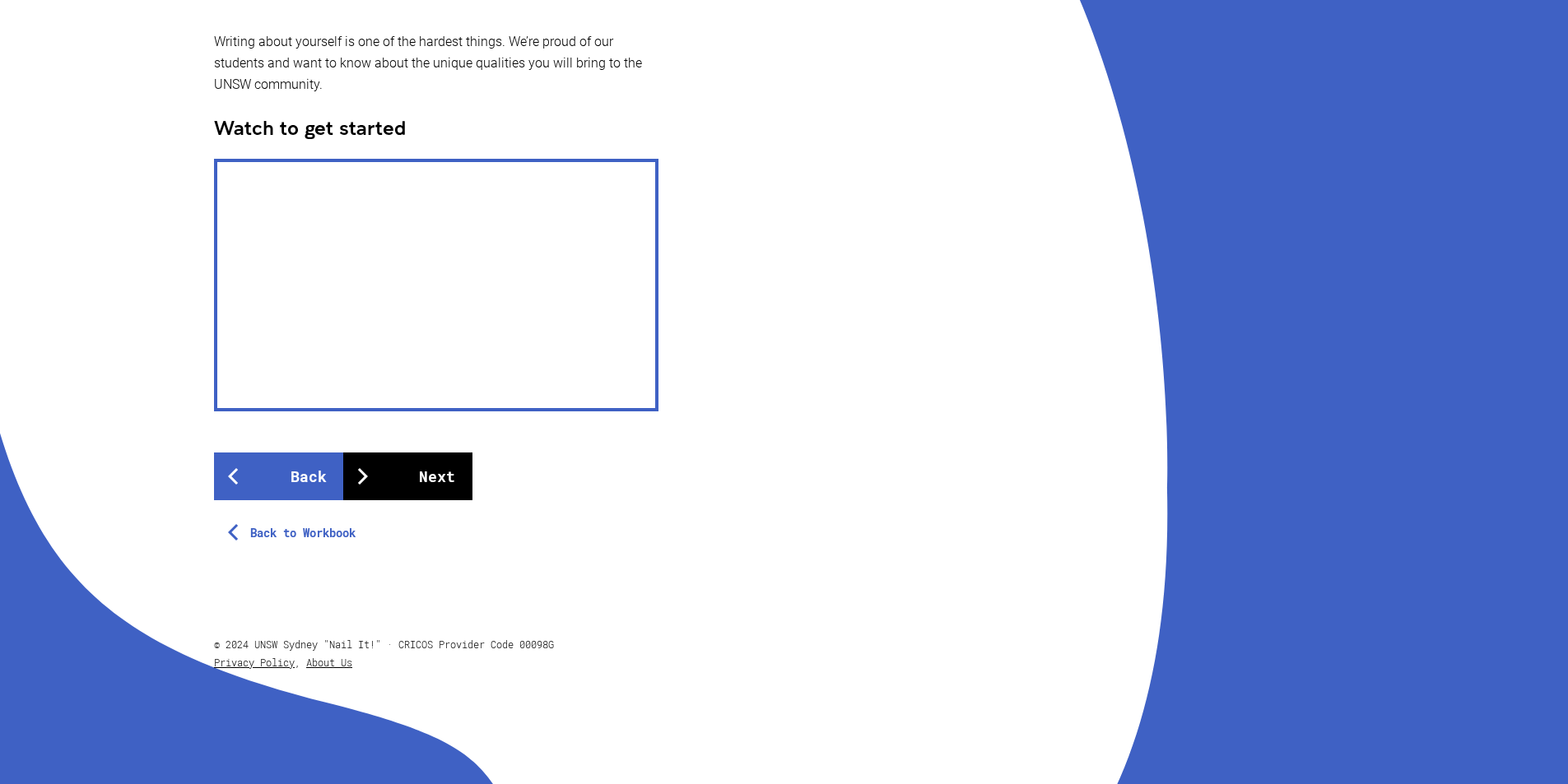 click on "Next" at bounding box center (407, 476) 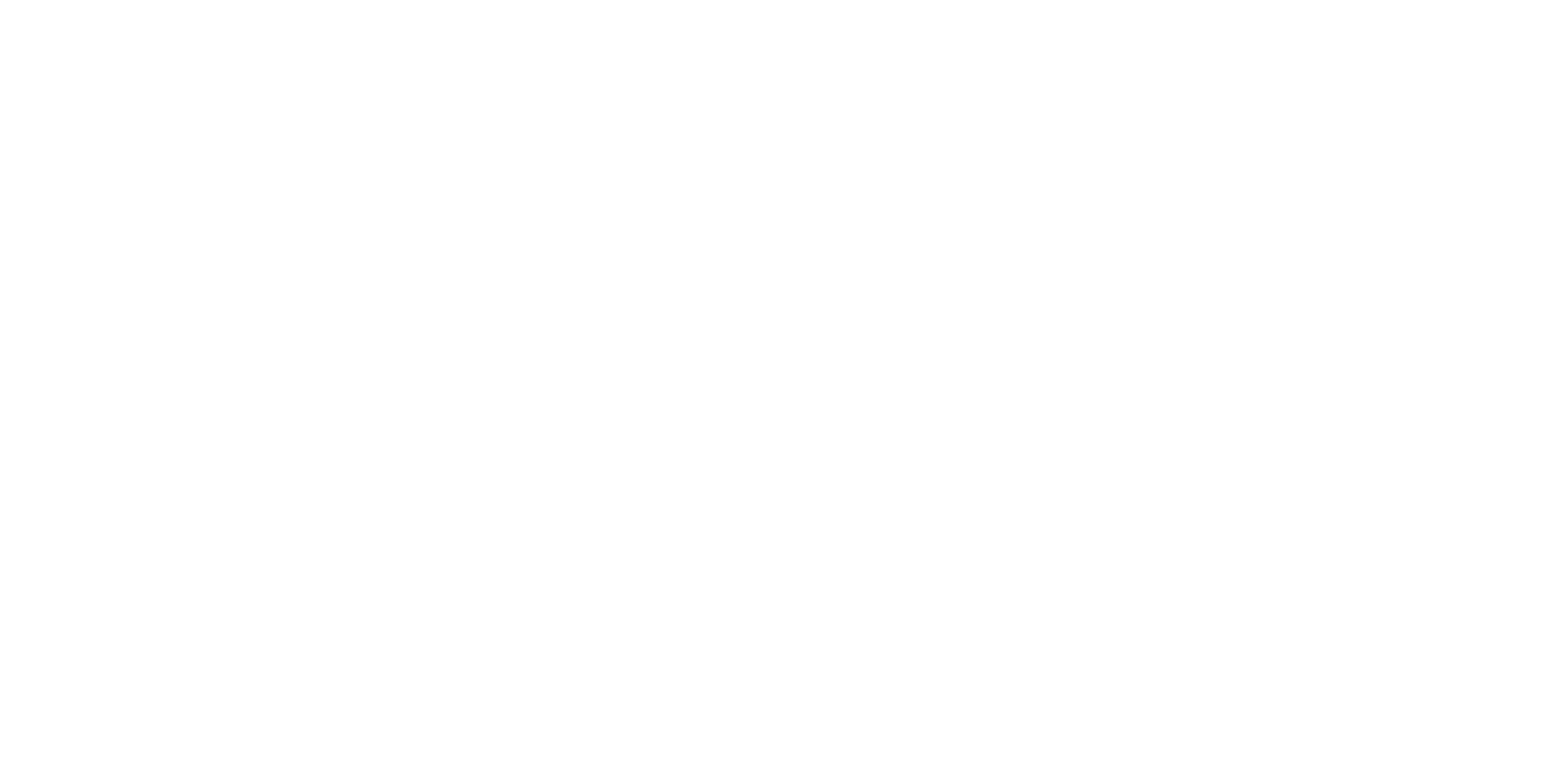 scroll, scrollTop: 0, scrollLeft: 0, axis: both 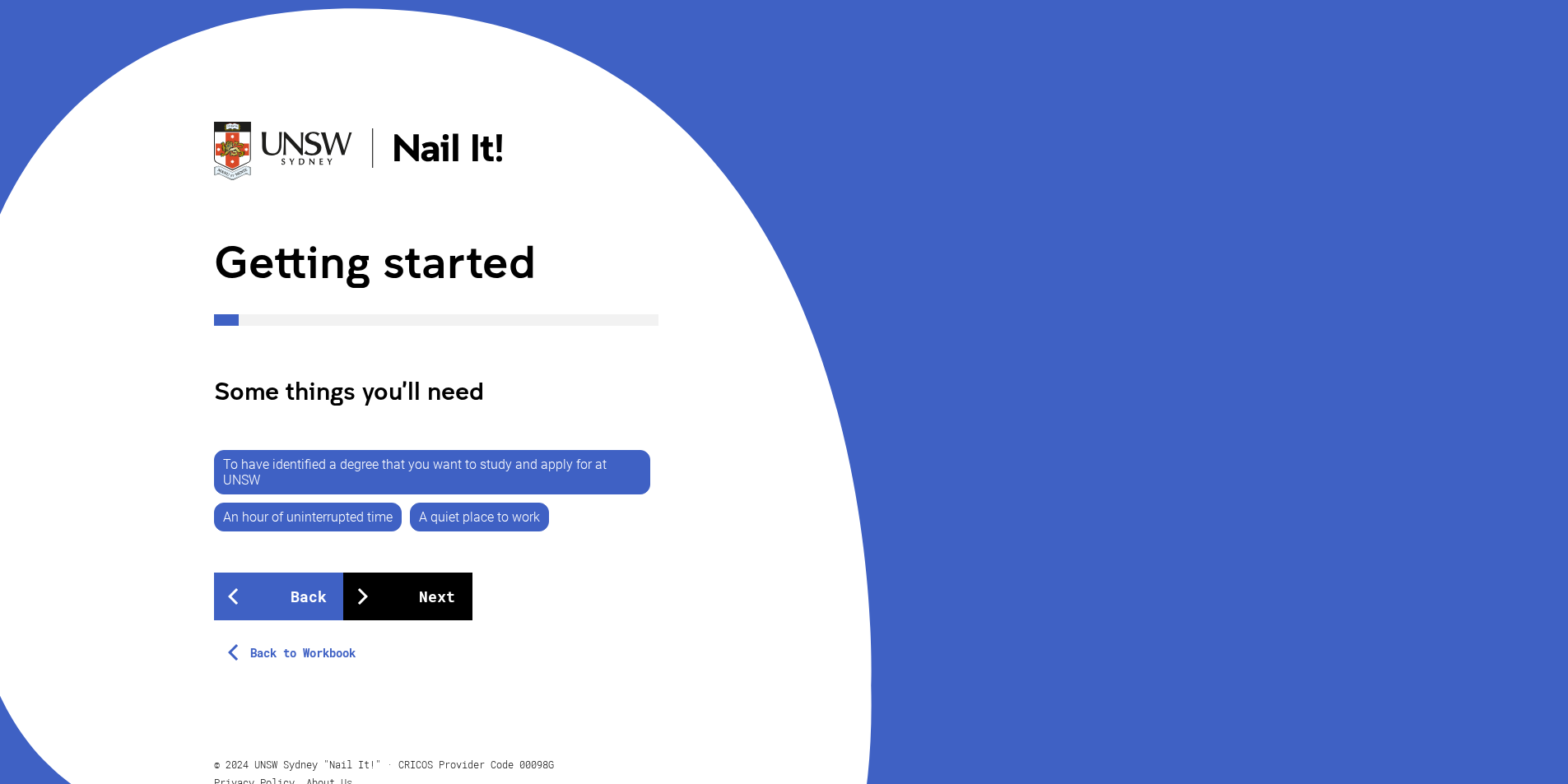 click on "Next" at bounding box center (407, 596) 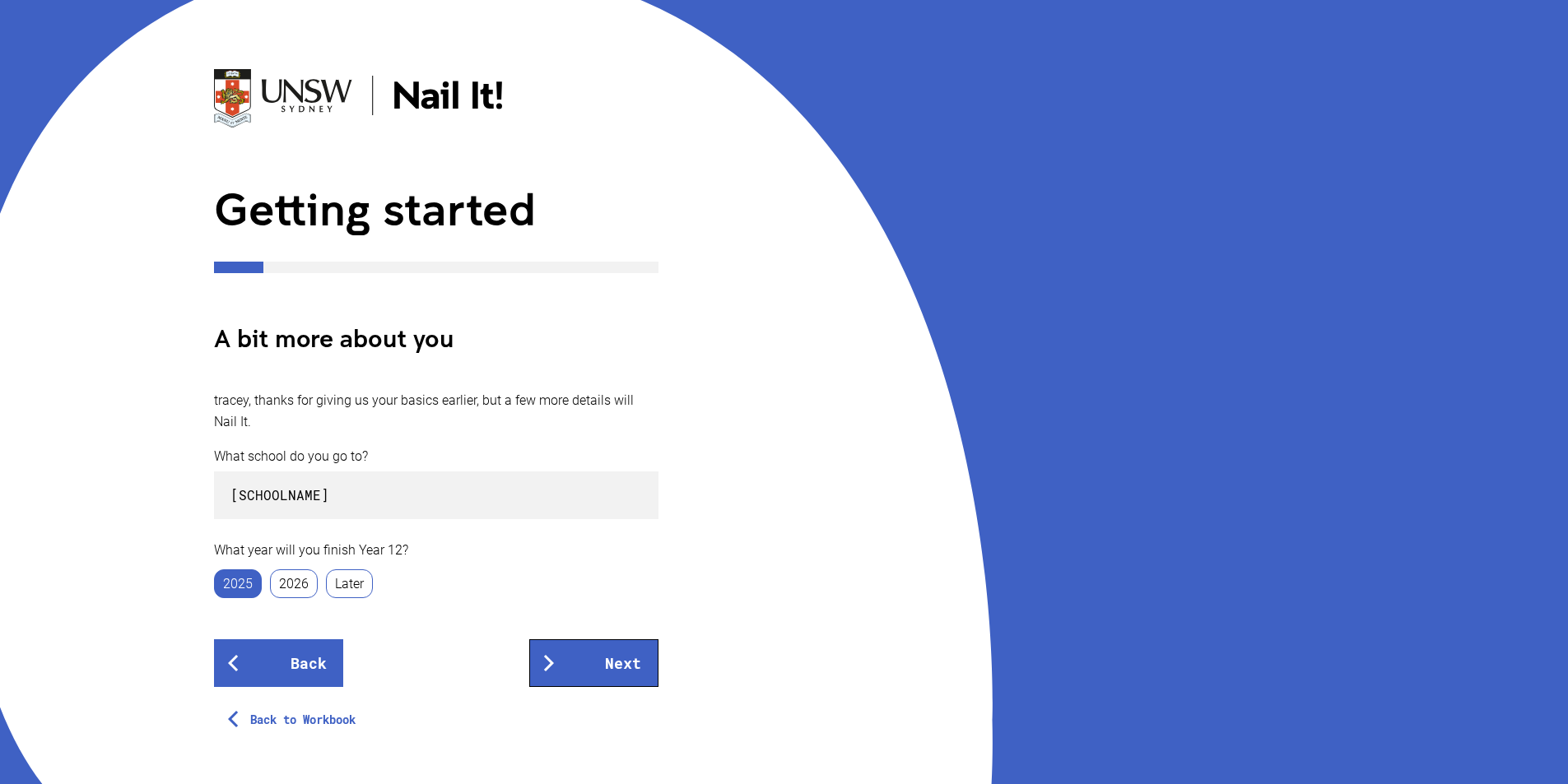 scroll, scrollTop: 82, scrollLeft: 0, axis: vertical 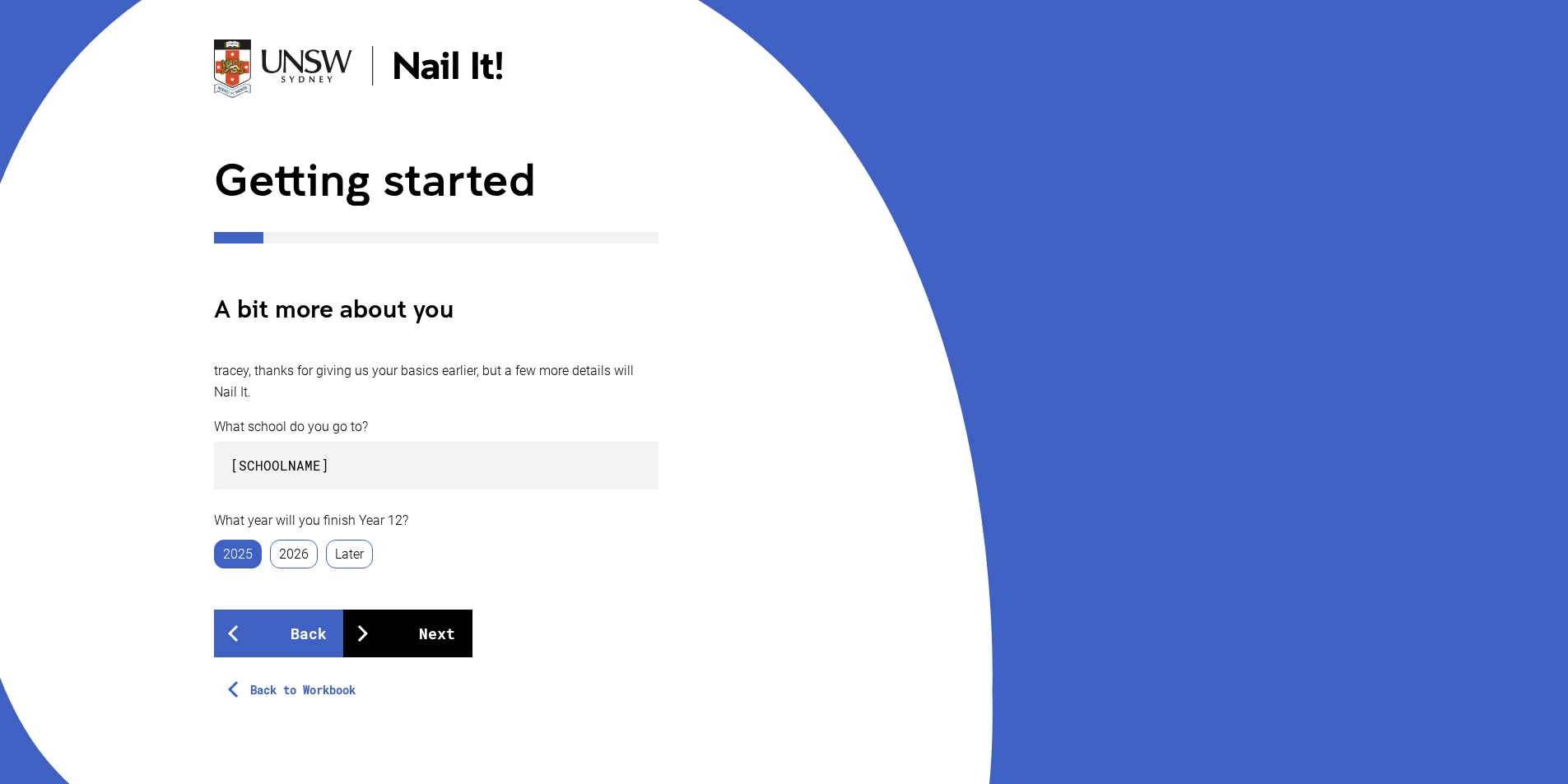 click on "Next" at bounding box center (407, 633) 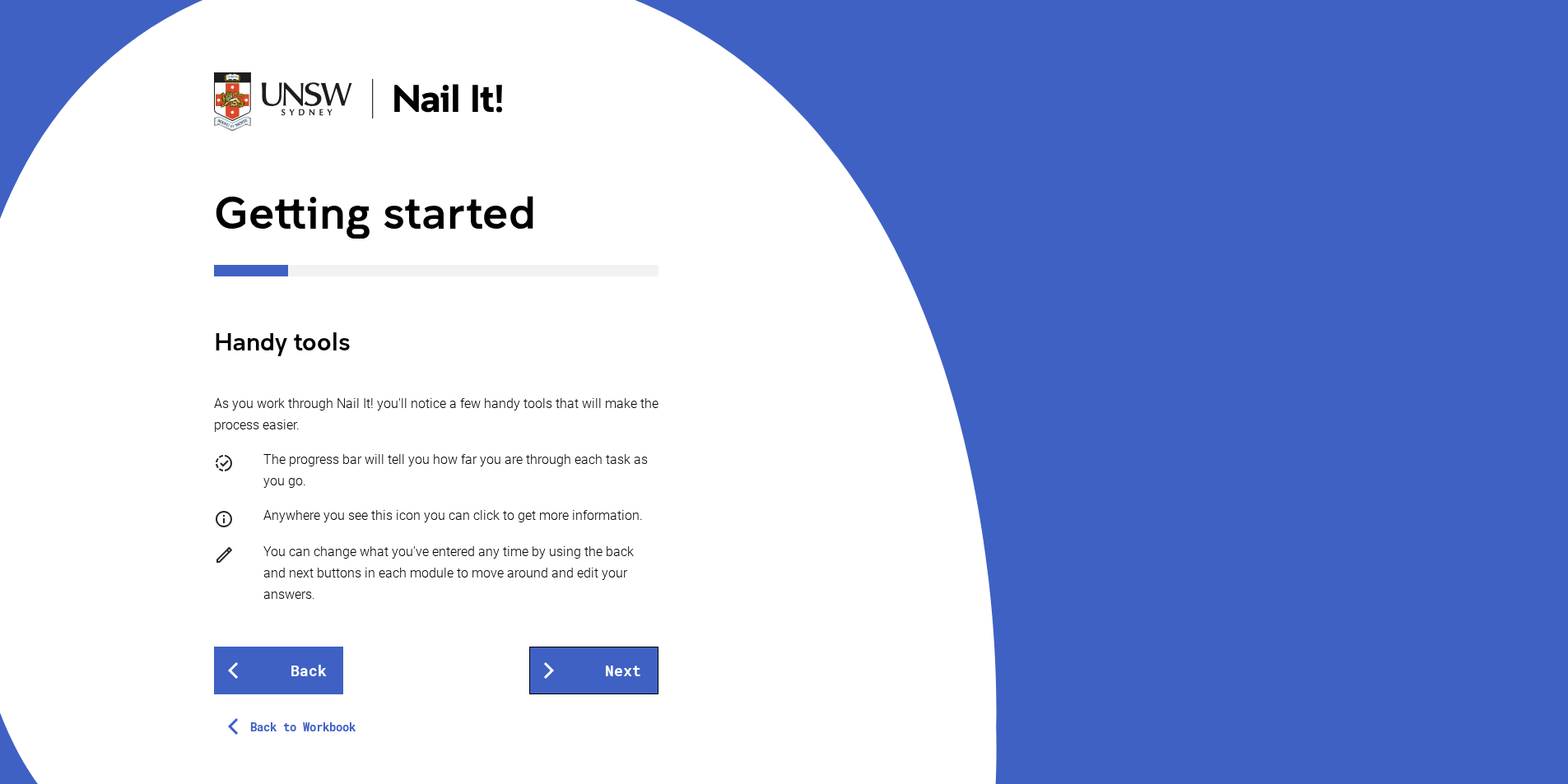 scroll, scrollTop: 165, scrollLeft: 0, axis: vertical 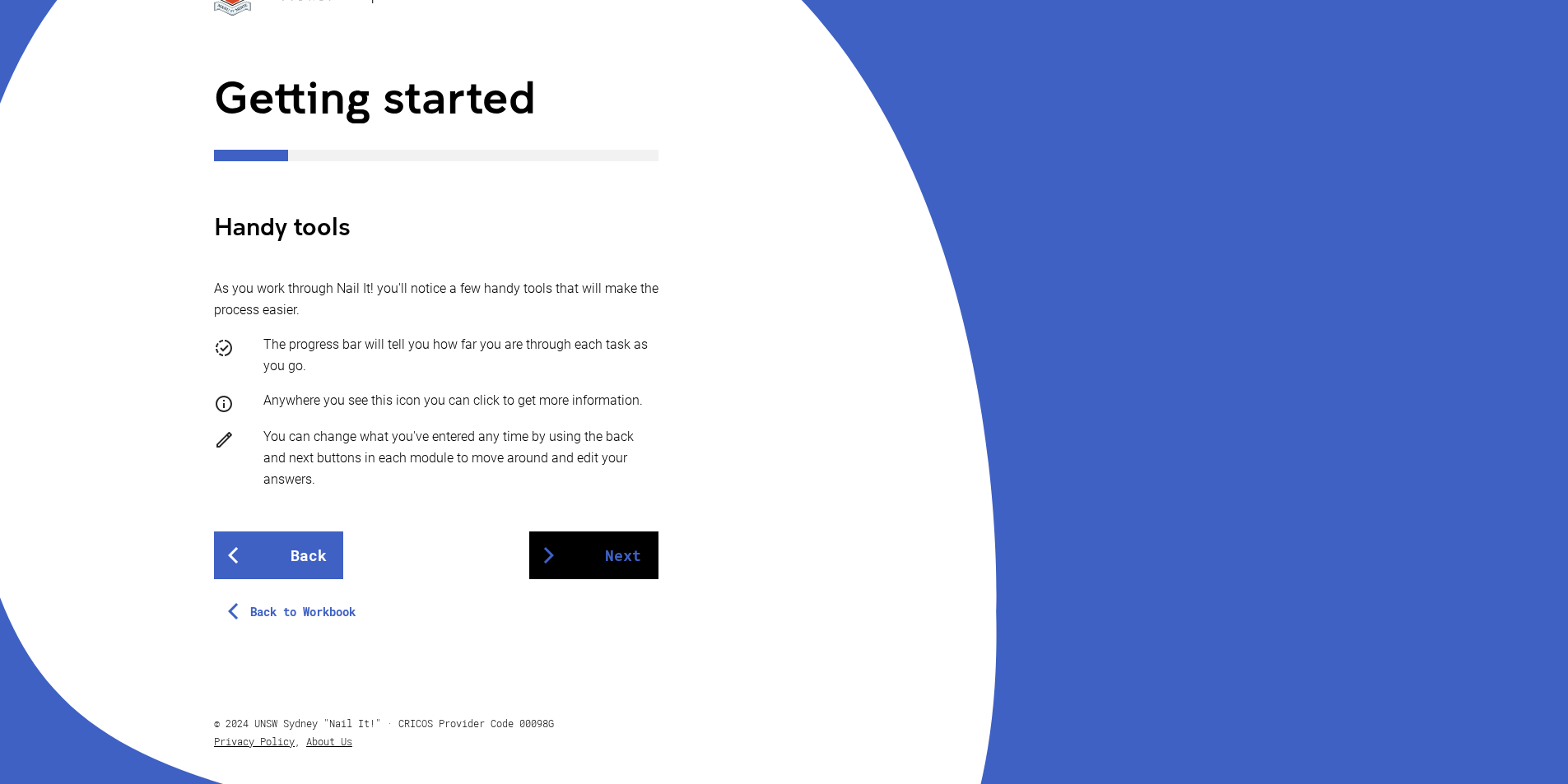 click on "Next" at bounding box center [593, 555] 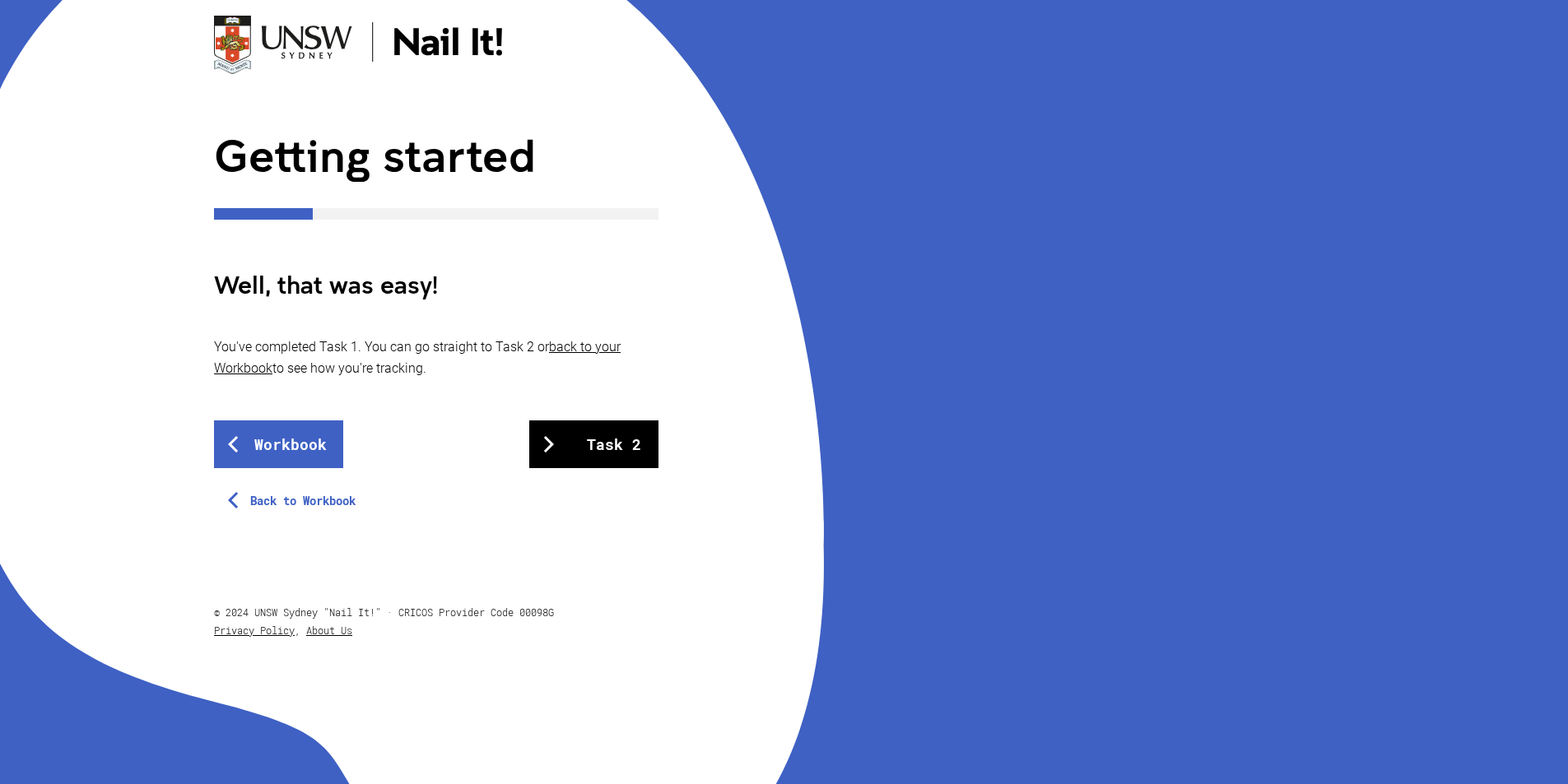 scroll, scrollTop: 0, scrollLeft: 0, axis: both 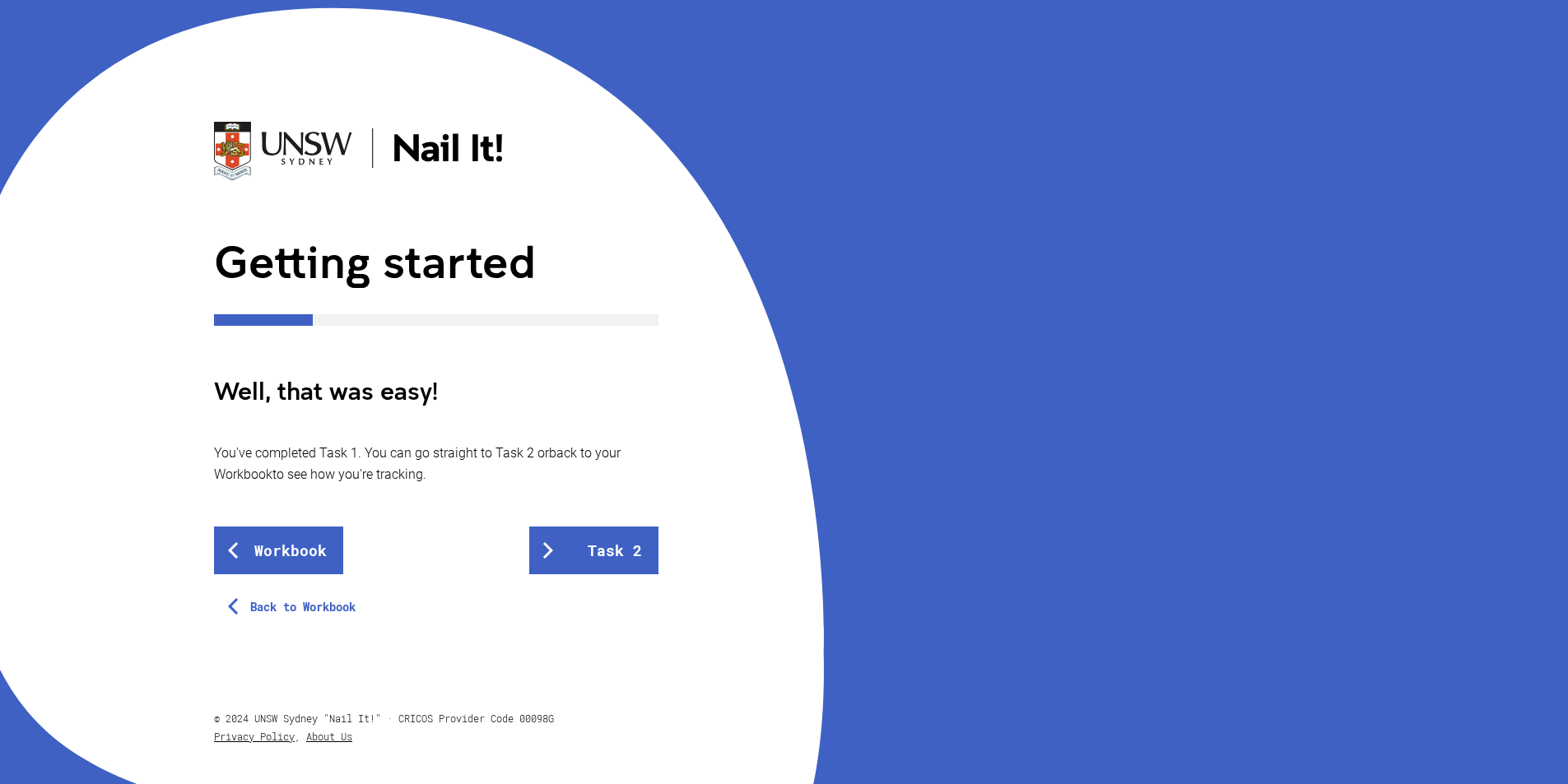 click on "back to your Workbook" at bounding box center (417, 463) 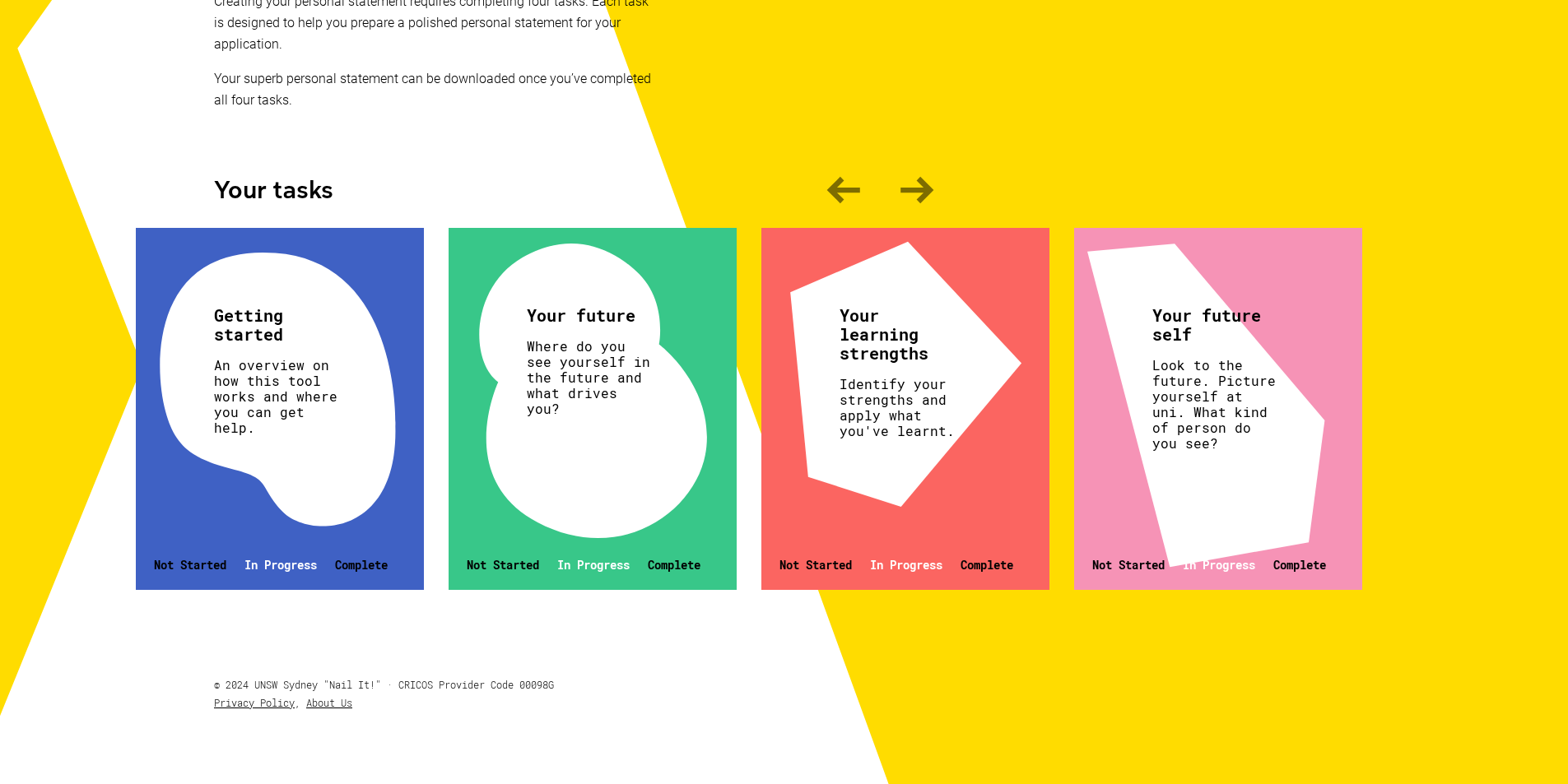 scroll, scrollTop: 411, scrollLeft: 0, axis: vertical 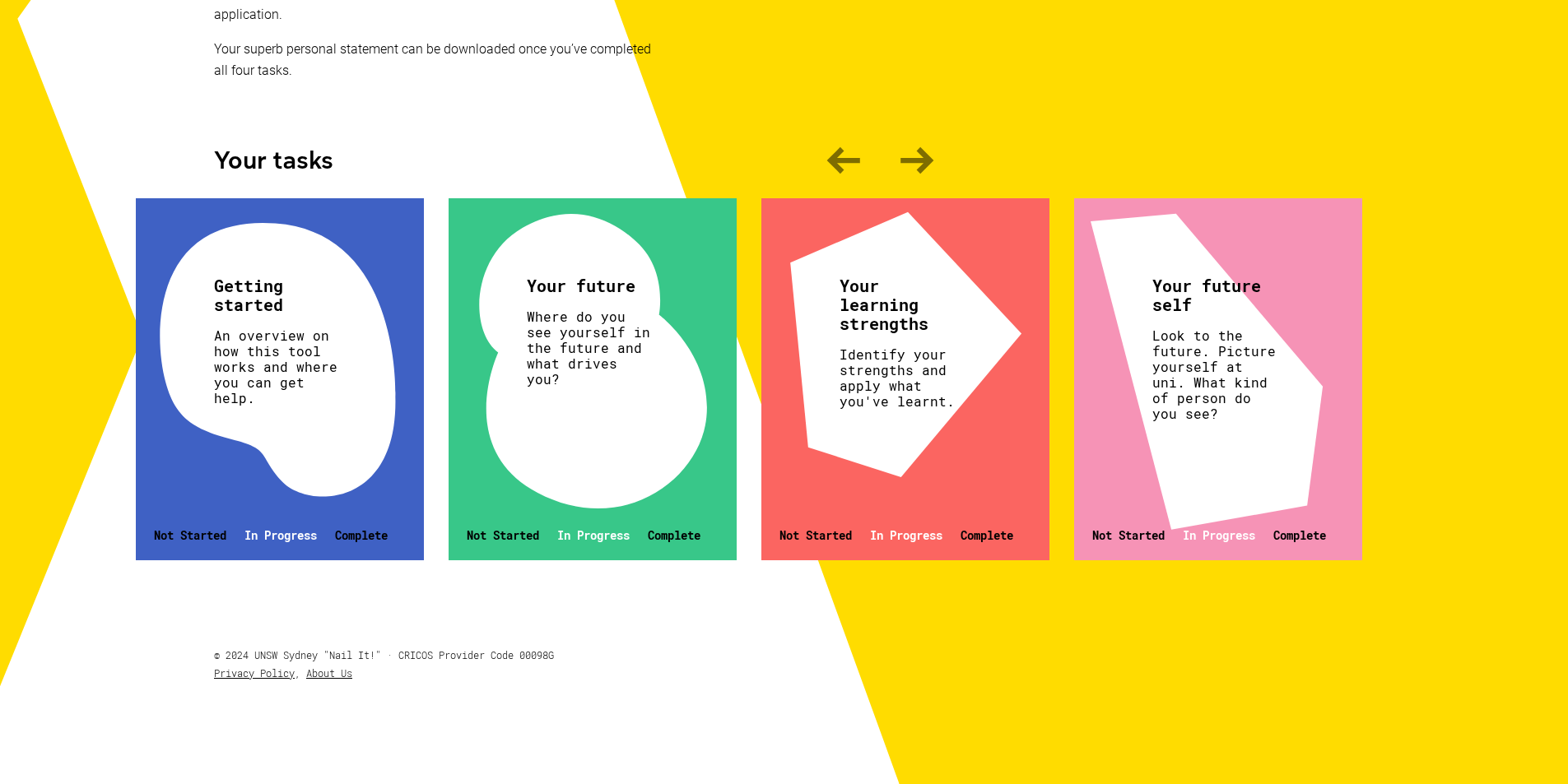 click at bounding box center [917, 160] 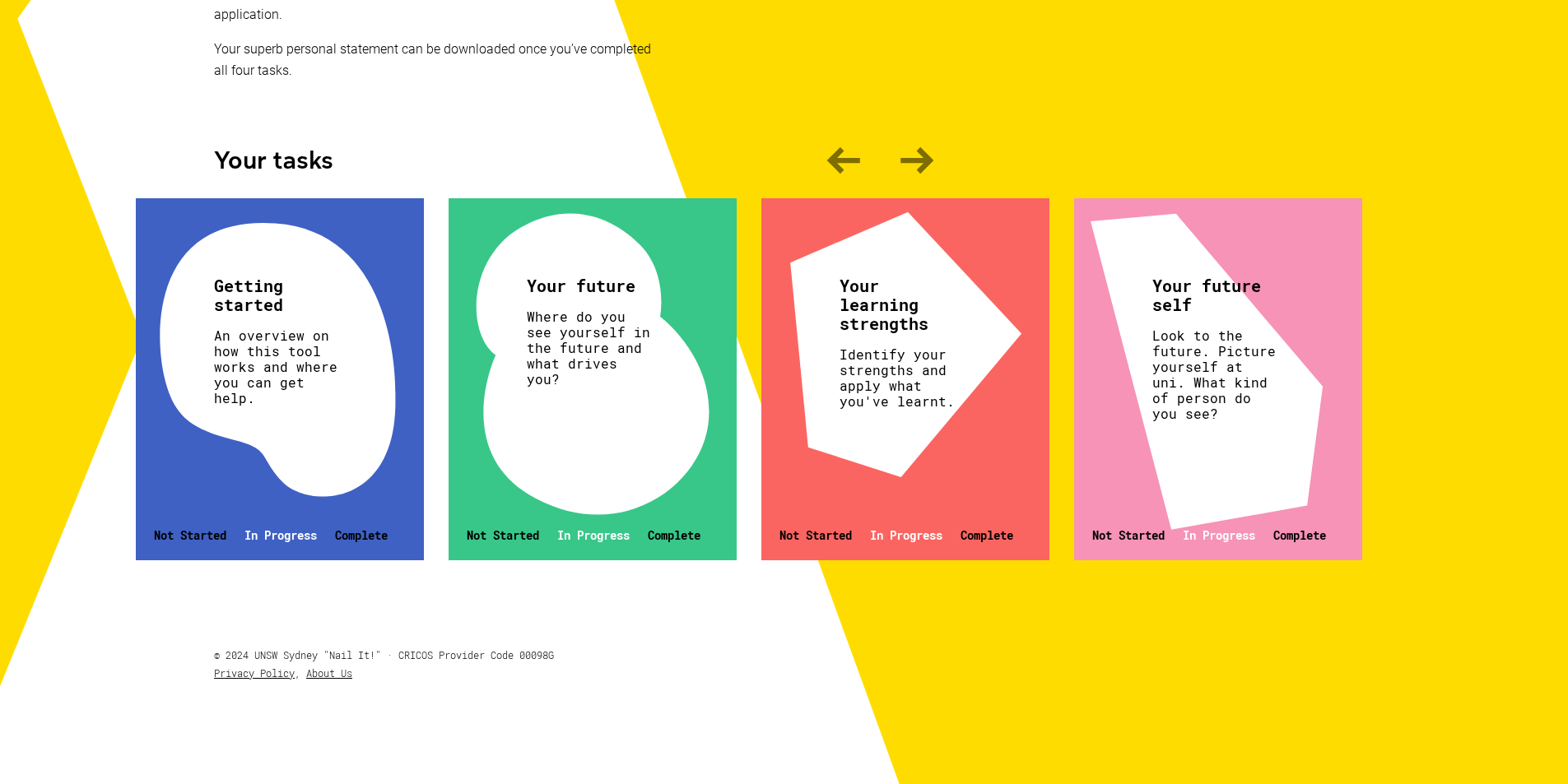click on "Your future Where do you see yourself in the future and what drives you? Not Started In Progress Complete" at bounding box center (593, 379) 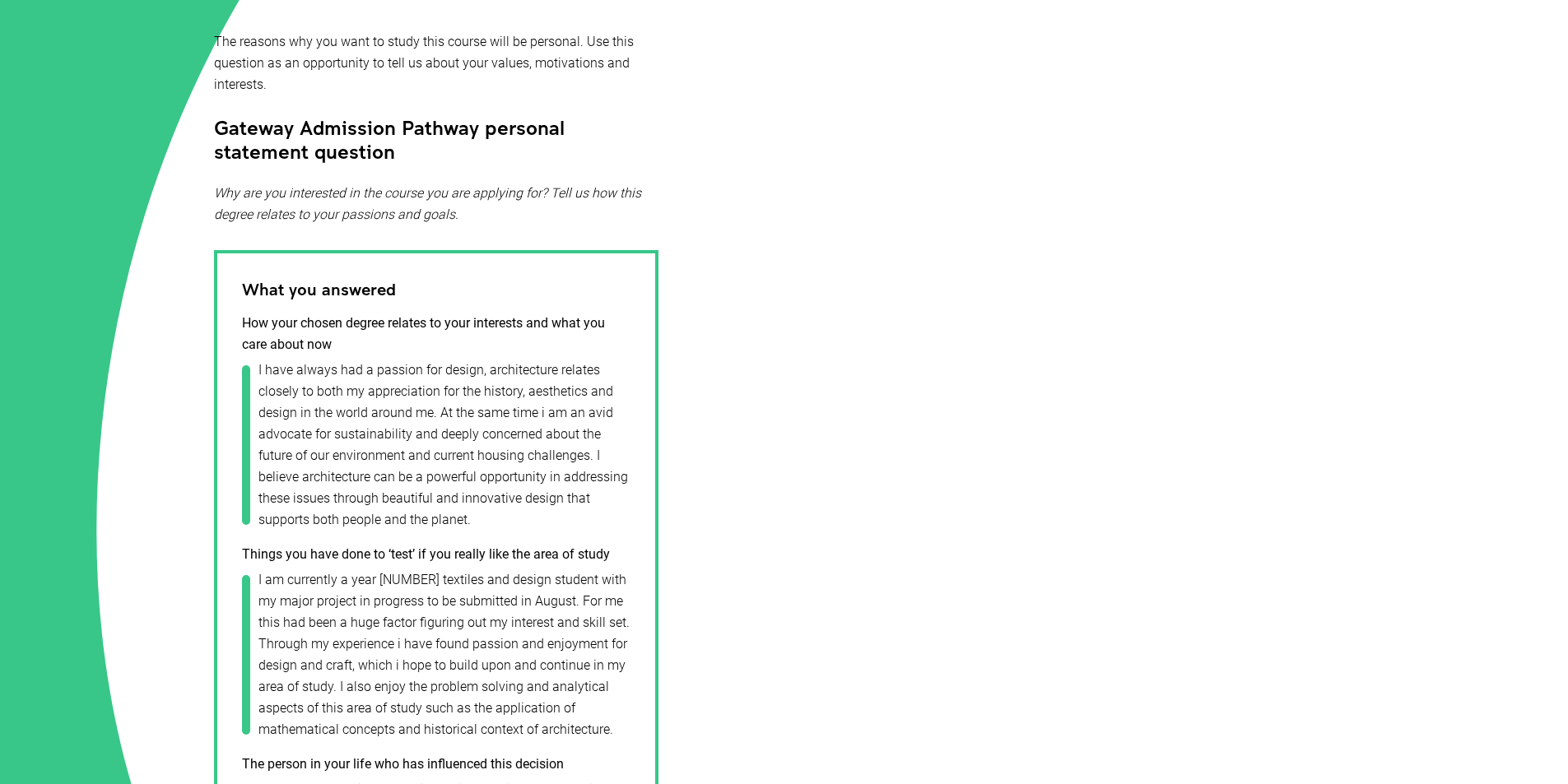 scroll, scrollTop: 0, scrollLeft: 0, axis: both 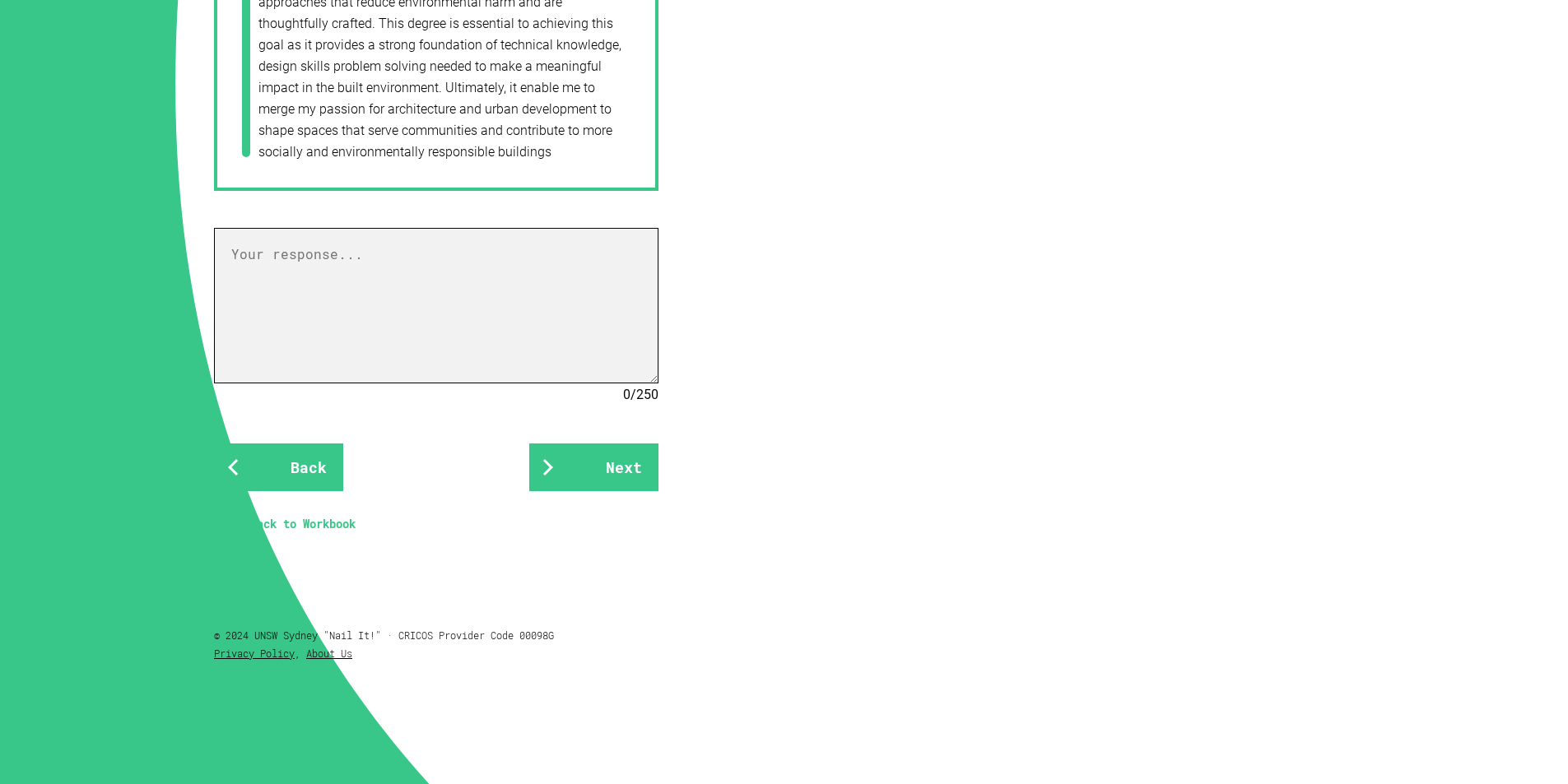 drag, startPoint x: 496, startPoint y: 229, endPoint x: 500, endPoint y: 240, distance: 11.7047 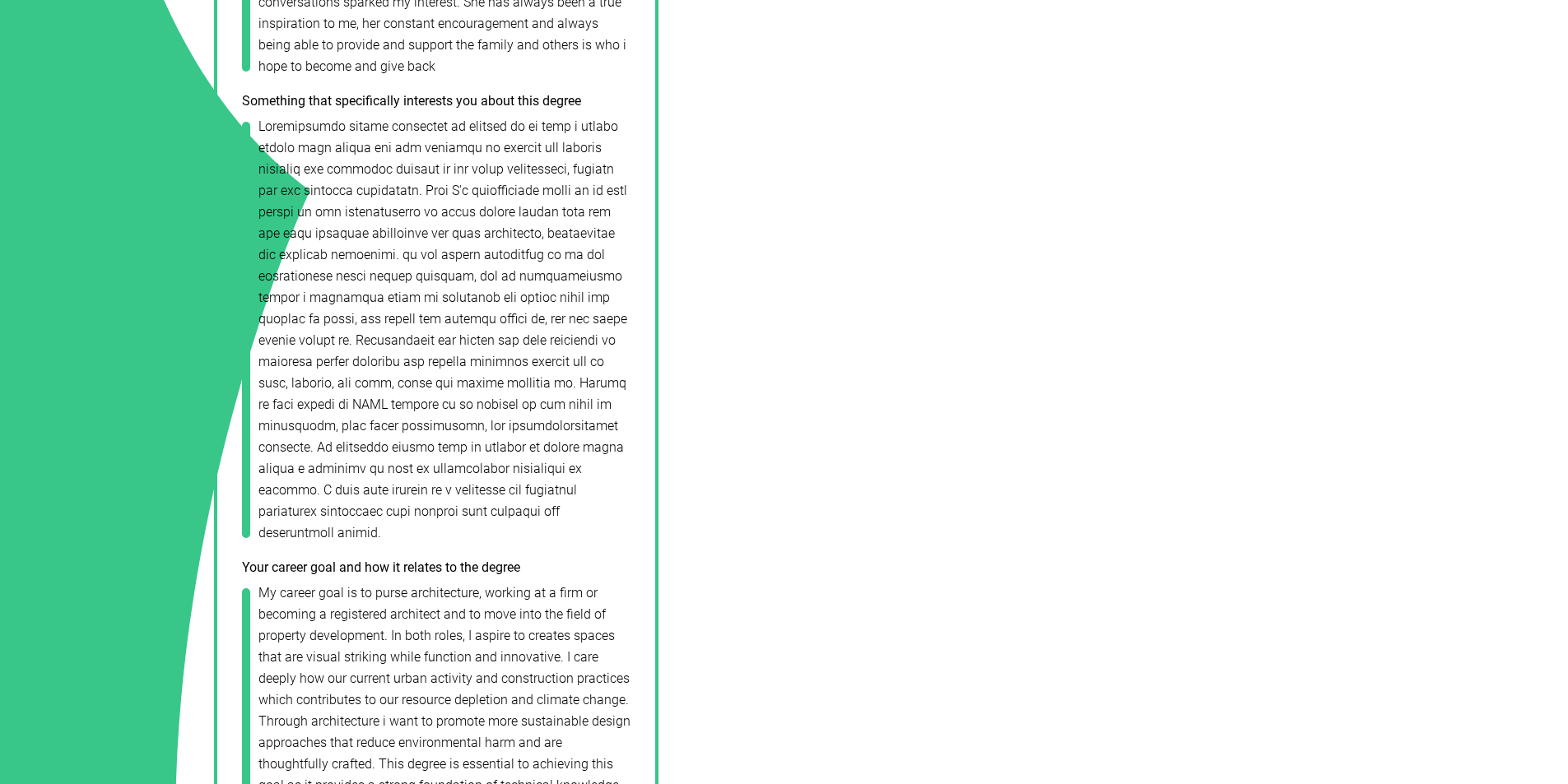 scroll, scrollTop: 1696, scrollLeft: 0, axis: vertical 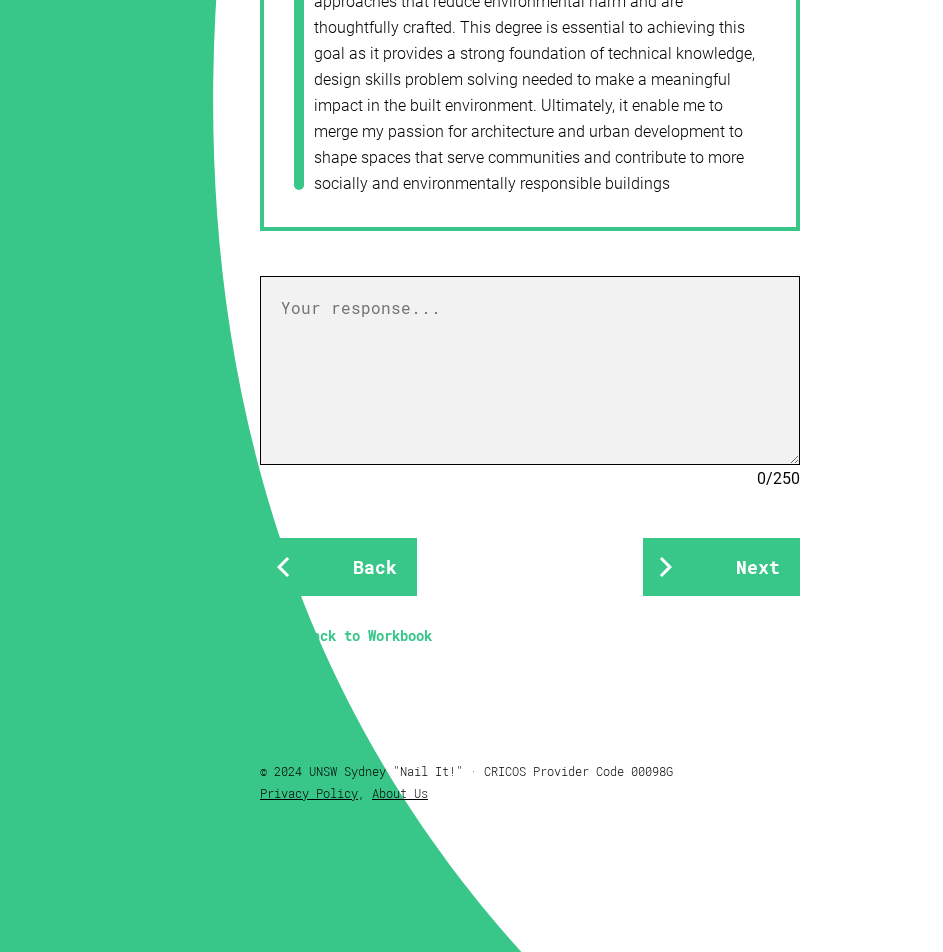 click at bounding box center (530, 370) 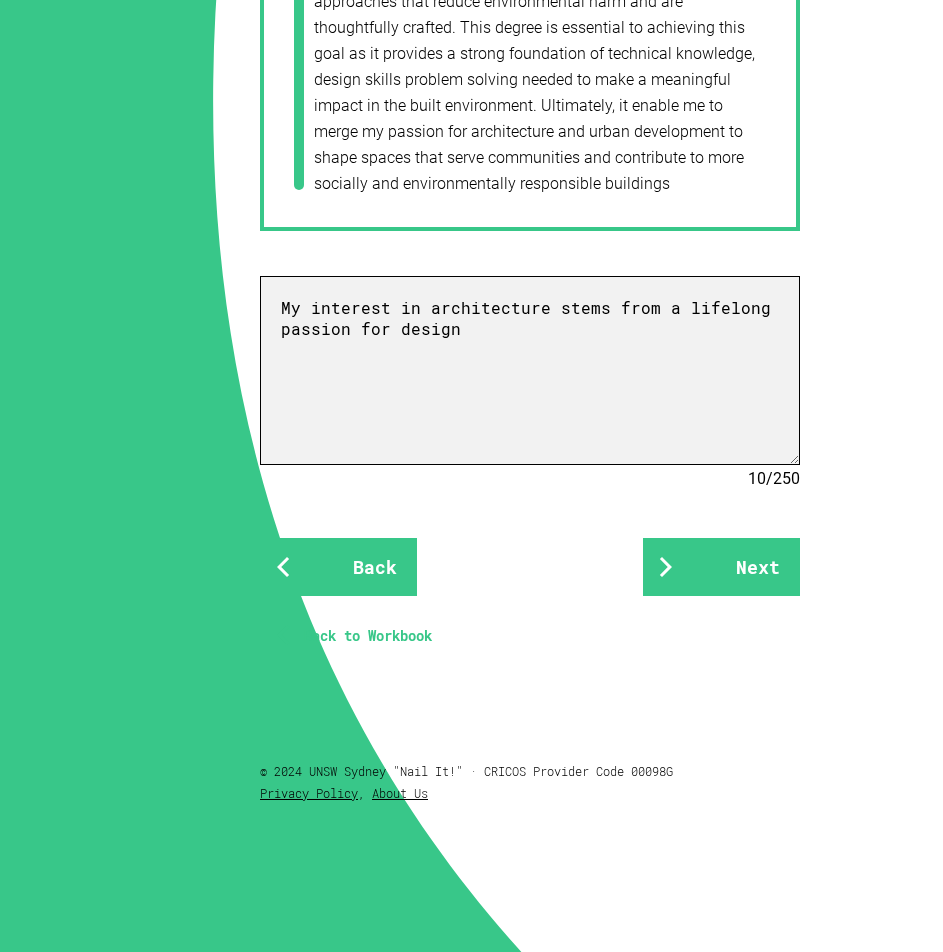click on "My interest in architecture stems from a lifelong passion for design" at bounding box center [530, 370] 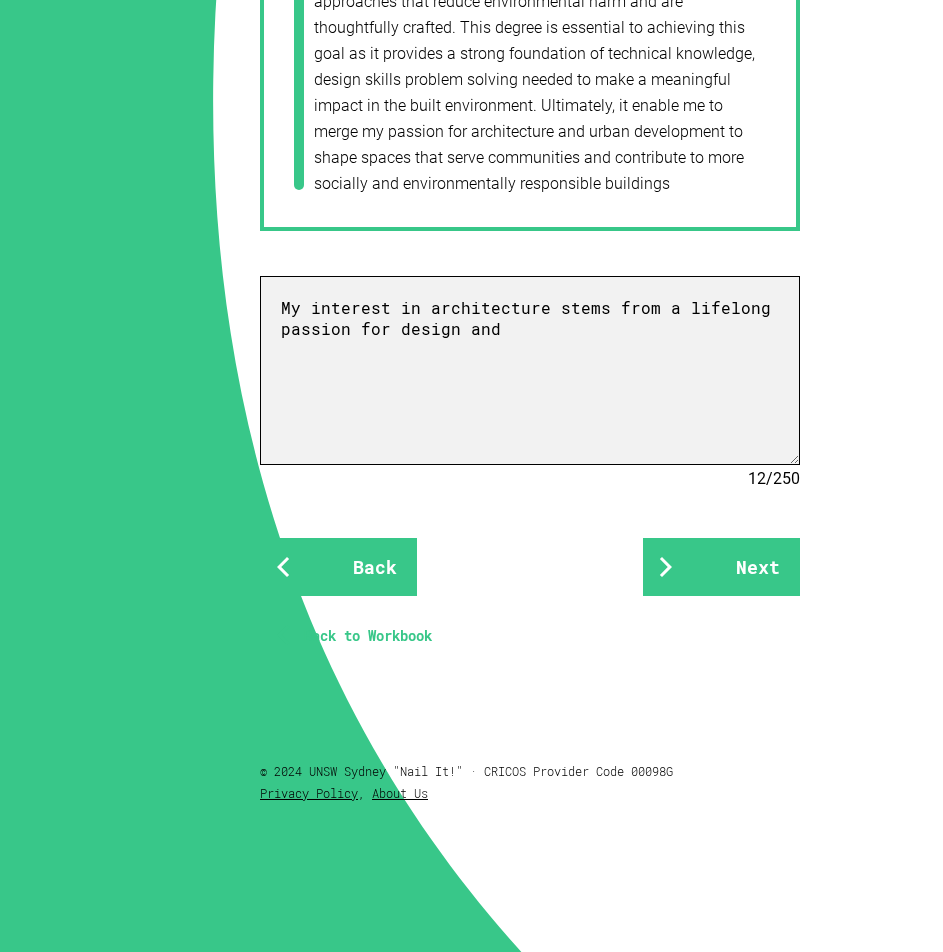 type on "My interest in architecture stems from a lifelong passion for design and" 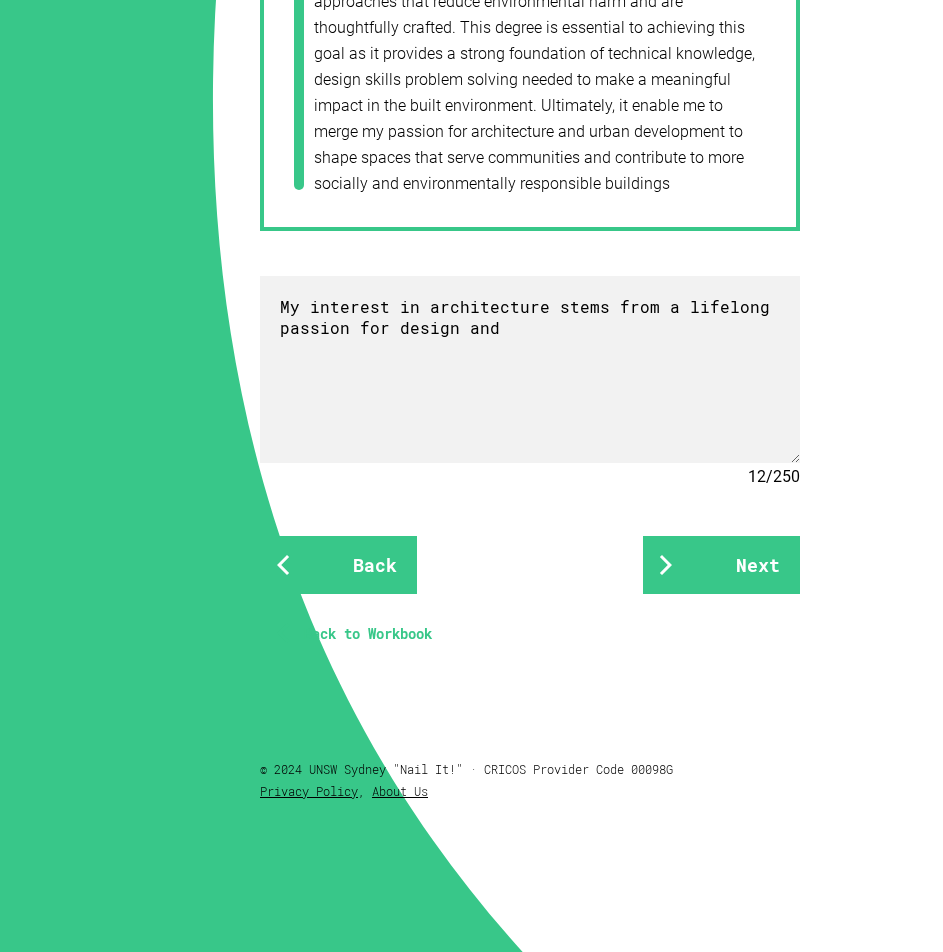 click on "Your future Now write about it The reasons why you want to study this course will be personal. Use this question as an opportunity to tell us about your values, motivations and interests. Gateway Admission Pathway personal statement question Why are you interested in the course you are applying for? Tell us how this degree relates to your passions and goals. What you answered How your chosen degree relates to your interests and what you care about now I have always had a passion for design, architecture relates closely to both my appreciation for the history, aesthetics and design in the world around me. At the same time i am an avid advocate for sustainability and deeply concerned about the future of our environment and current housing challenges. I believe architecture can be a powerful opportunity in addressing these issues through beautiful and innovative design that supports both people and the planet. Things you have done to ‘test’ if you really like the area of study [NUMBER] / [NUMBER] Back Next ,   About Us" at bounding box center [471, -742] 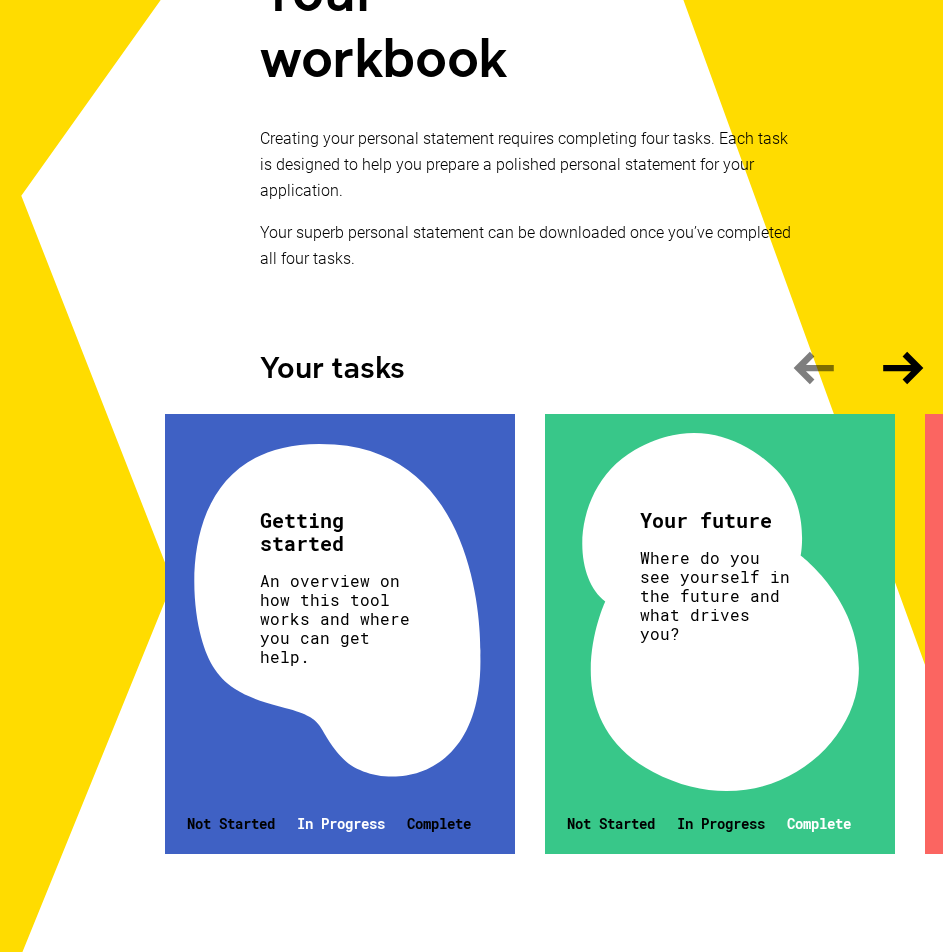 scroll, scrollTop: 553, scrollLeft: 0, axis: vertical 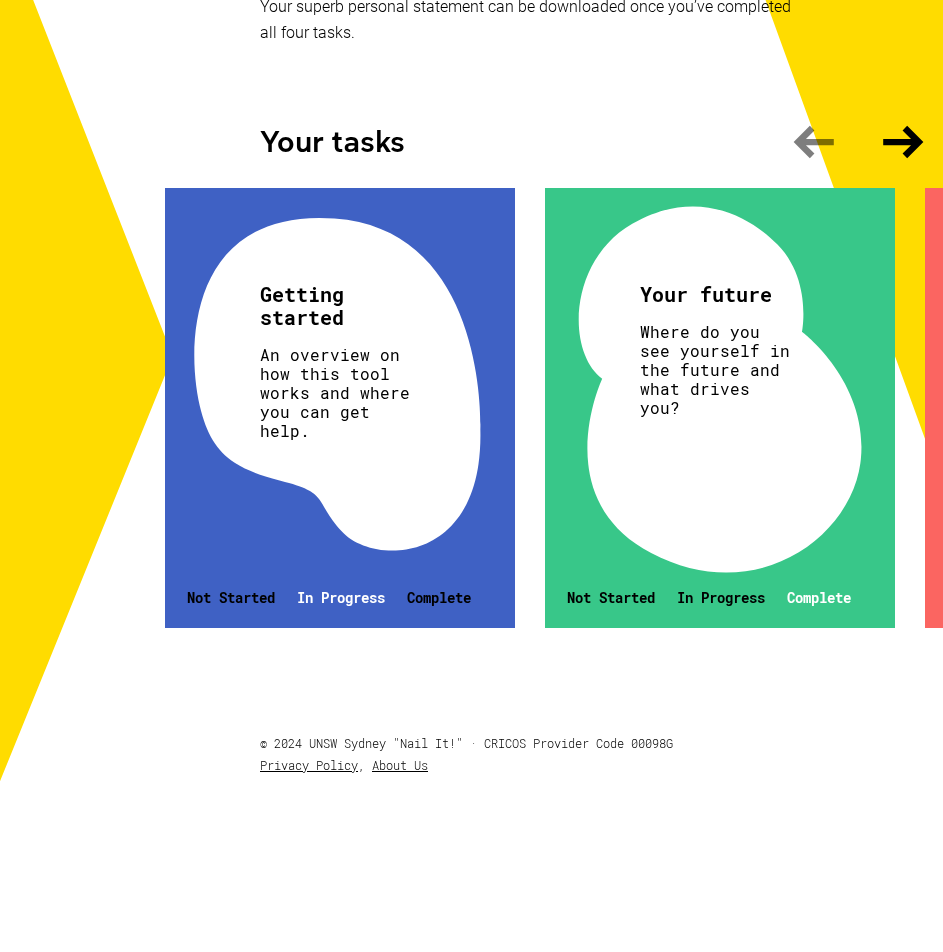 click on "Your future Where do you see yourself in the future and what drives you? Not Started In Progress Complete" at bounding box center (720, 408) 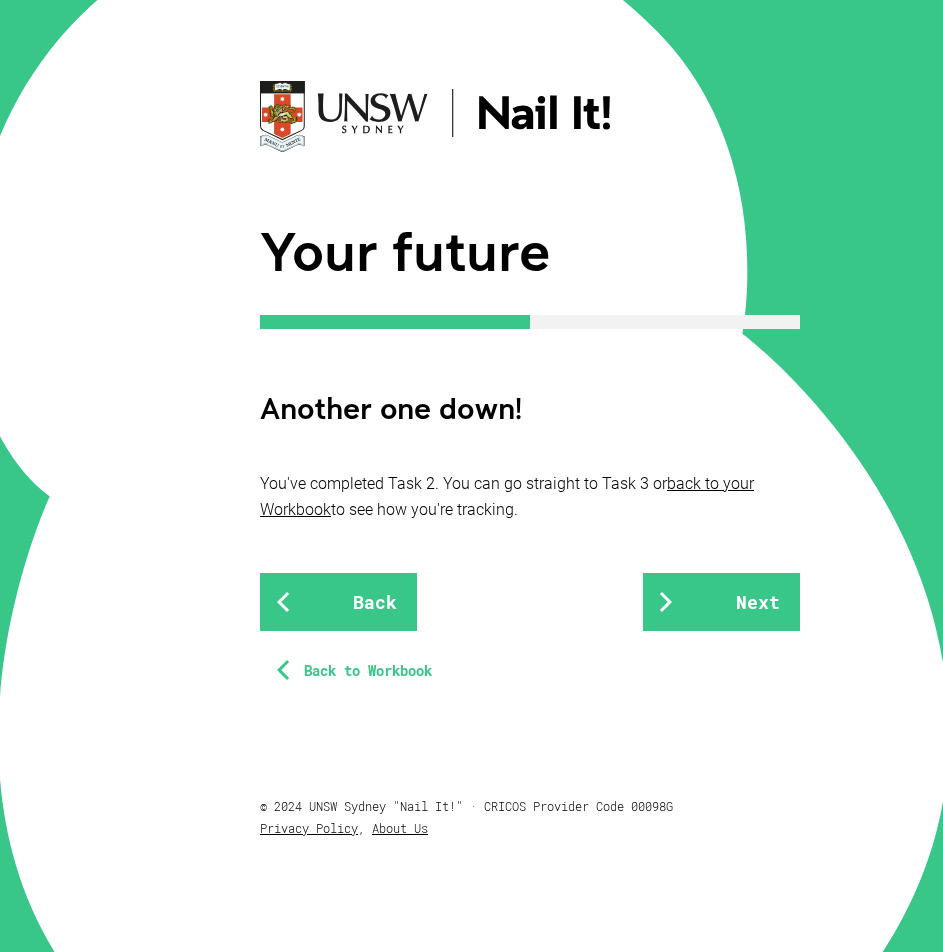 scroll, scrollTop: 130, scrollLeft: 0, axis: vertical 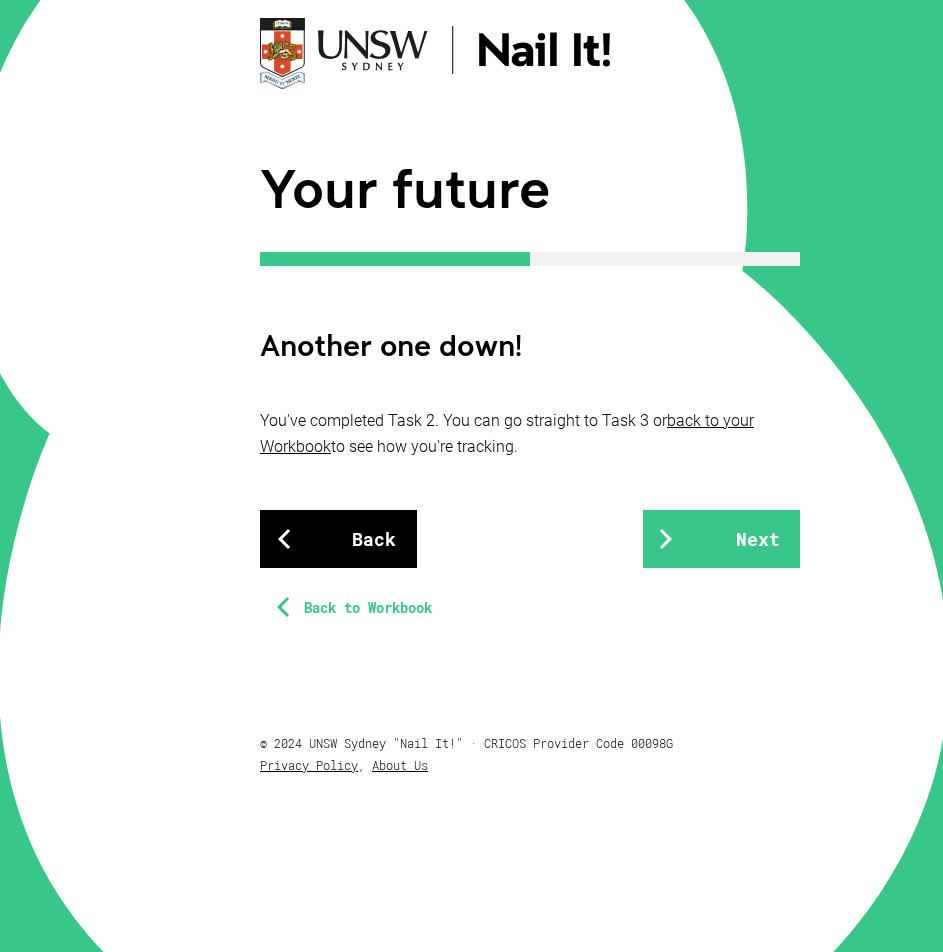 click on "Back" at bounding box center [338, 539] 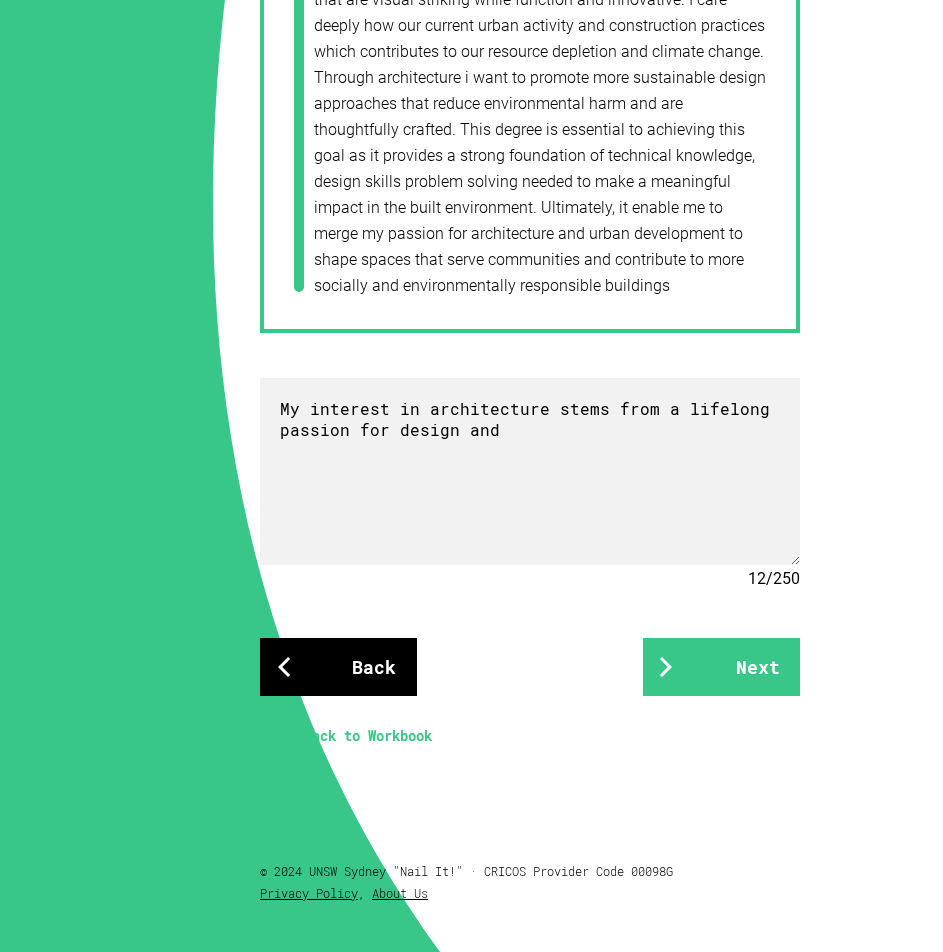 scroll, scrollTop: 2462, scrollLeft: 0, axis: vertical 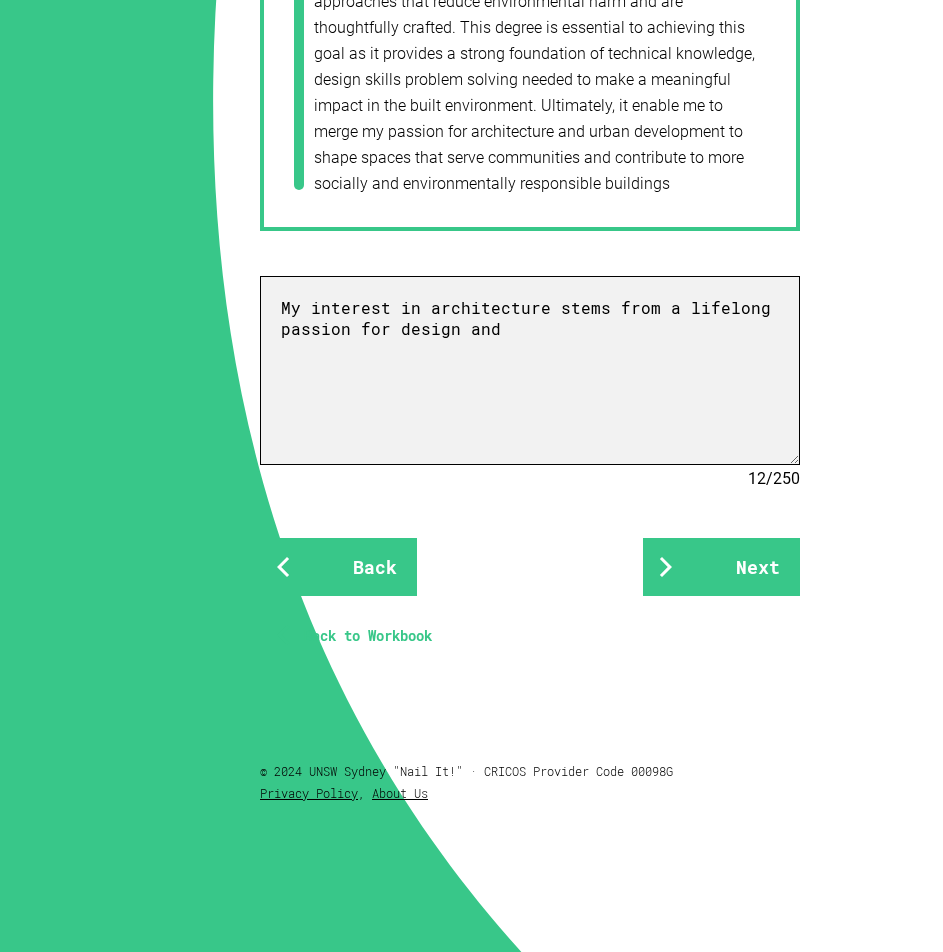 click on "My interest in architecture stems from a lifelong passion for design and" at bounding box center [530, 370] 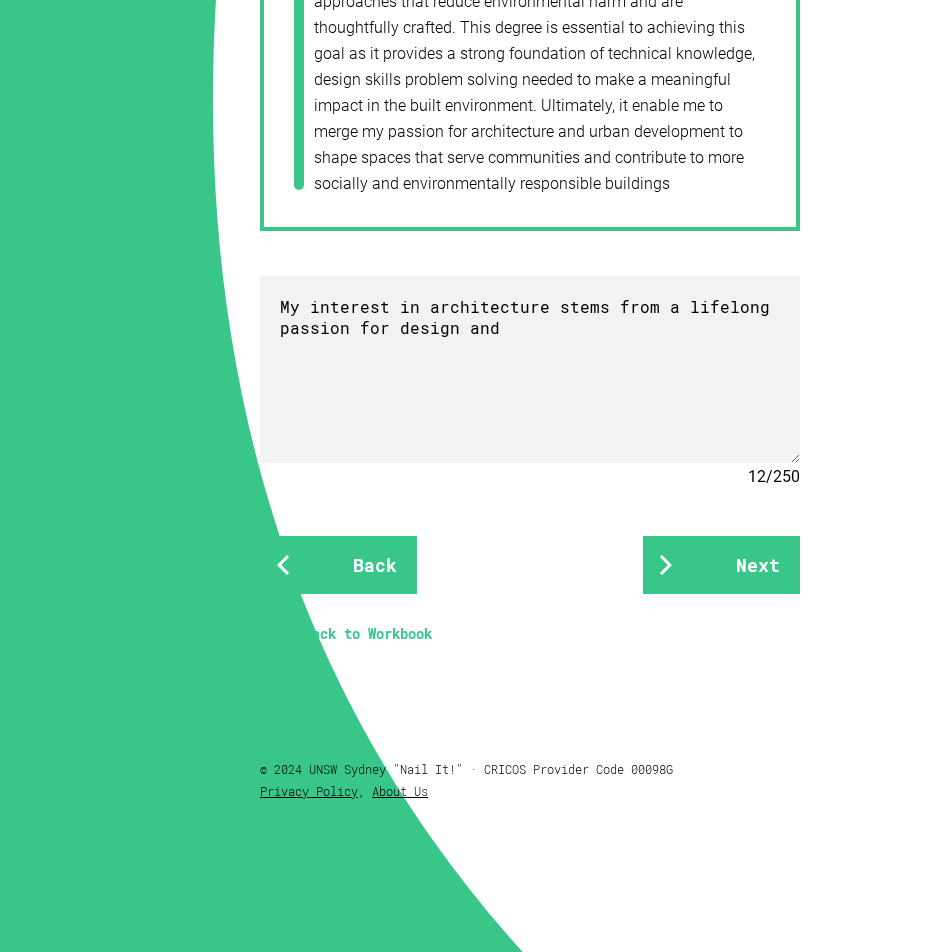 click on "Back to Workbook" at bounding box center [358, 634] 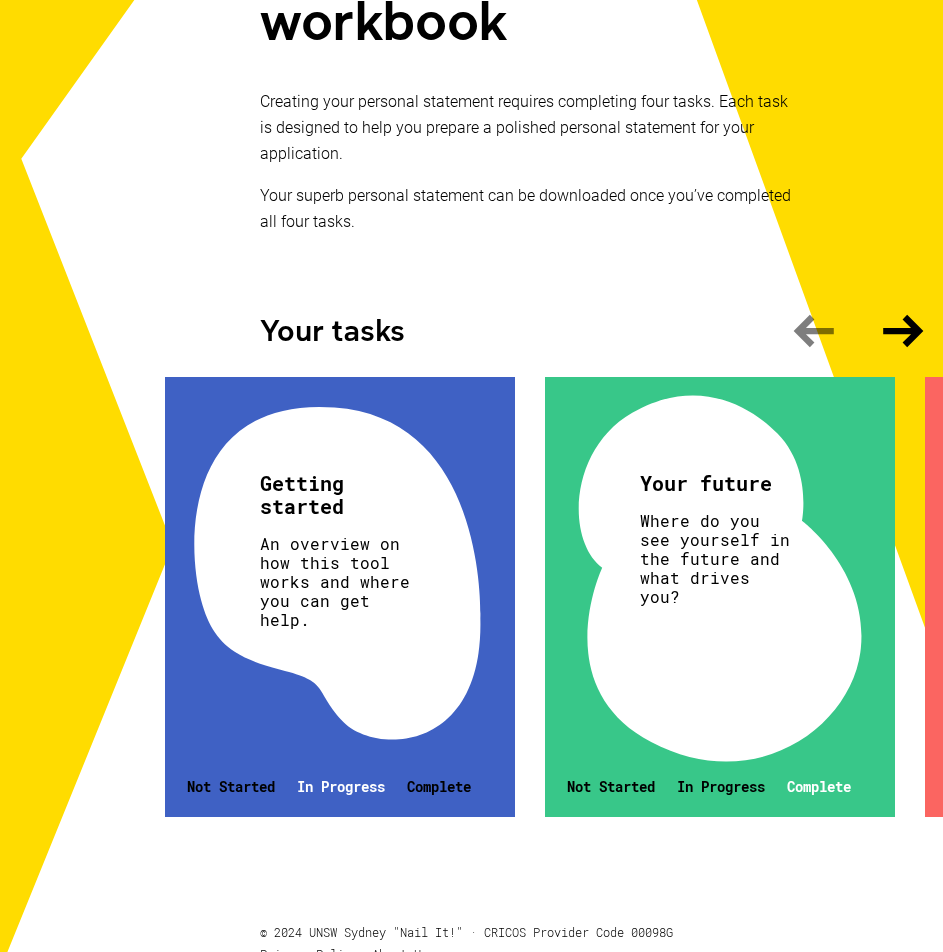 scroll, scrollTop: 400, scrollLeft: 0, axis: vertical 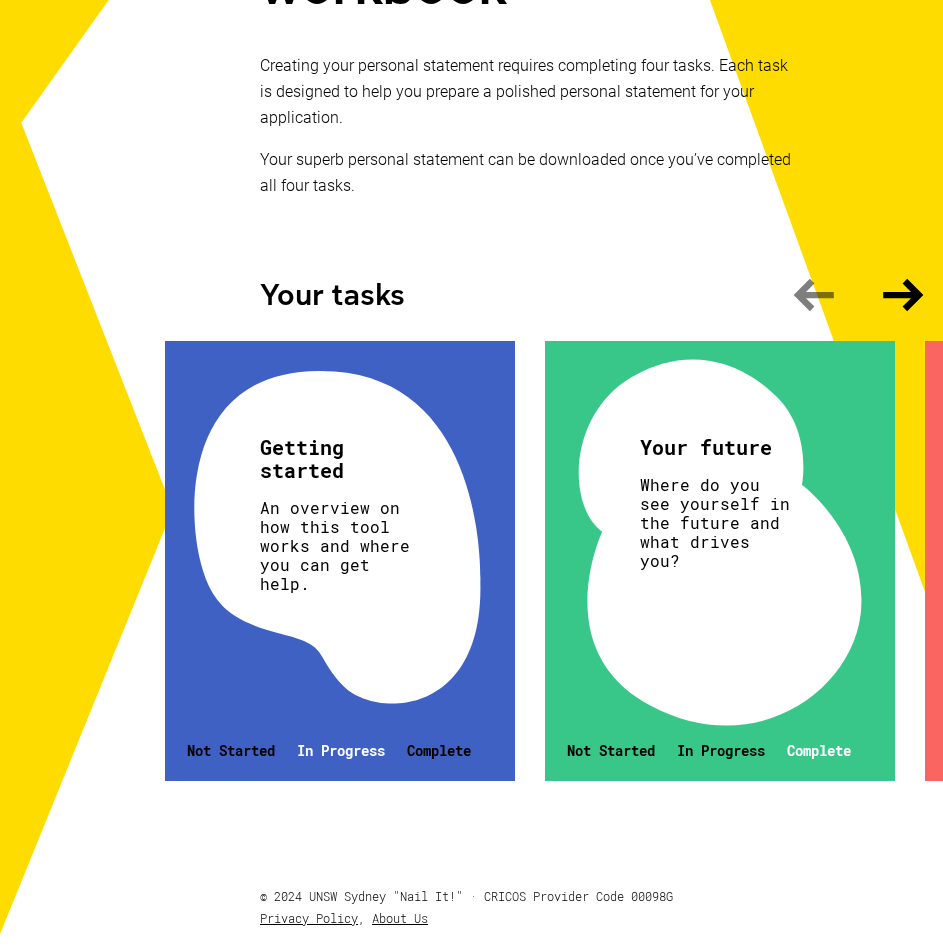 click on "Your future Where do you see yourself in the future and what drives you? Not Started In Progress Complete" at bounding box center [720, 561] 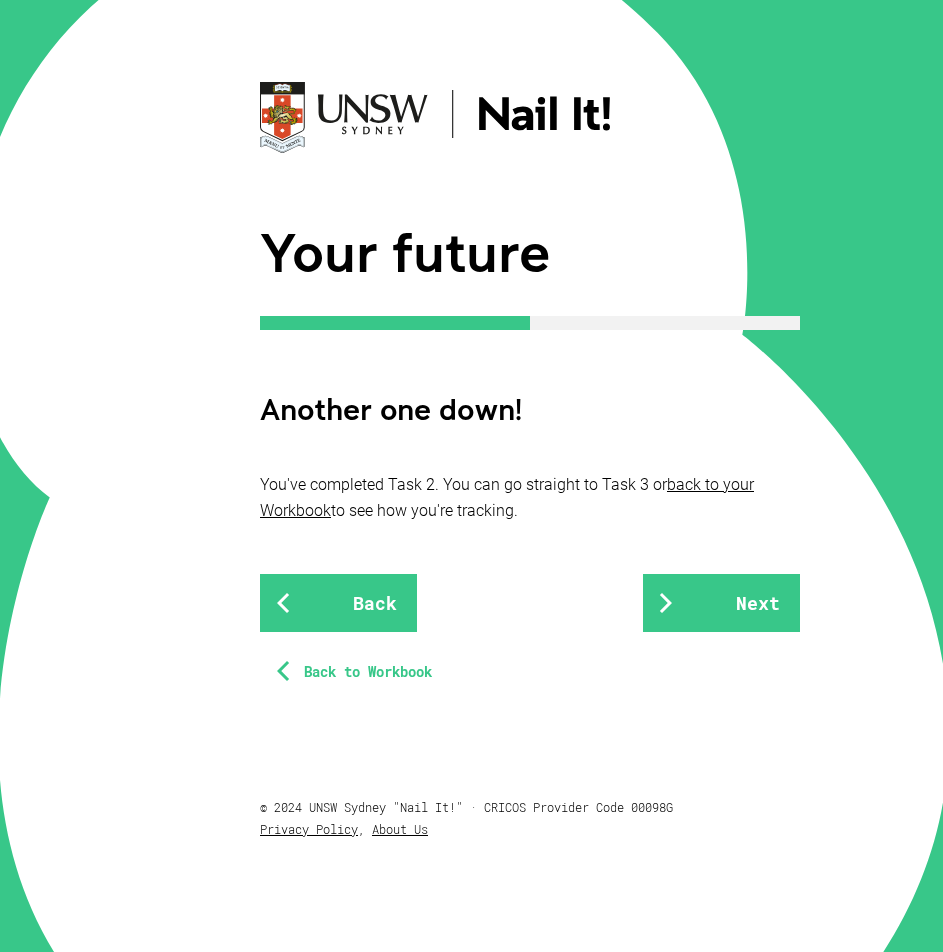 scroll, scrollTop: 130, scrollLeft: 0, axis: vertical 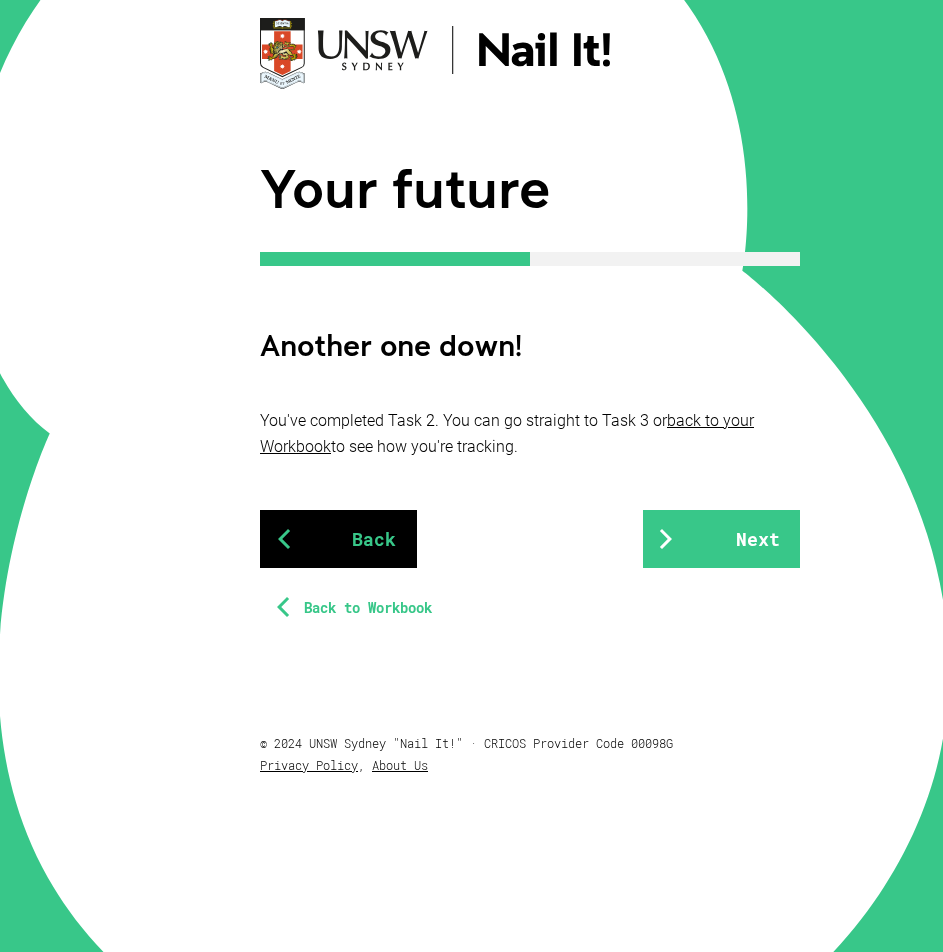 click on "Back" at bounding box center [338, 539] 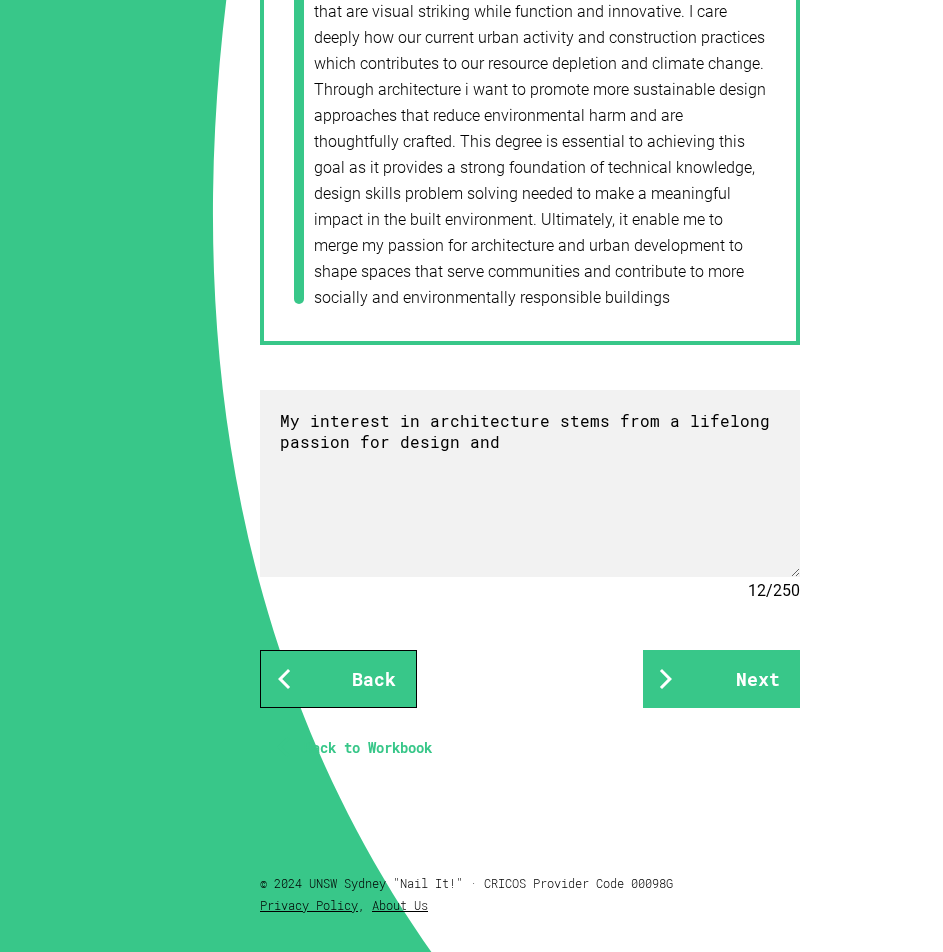 scroll, scrollTop: 2462, scrollLeft: 0, axis: vertical 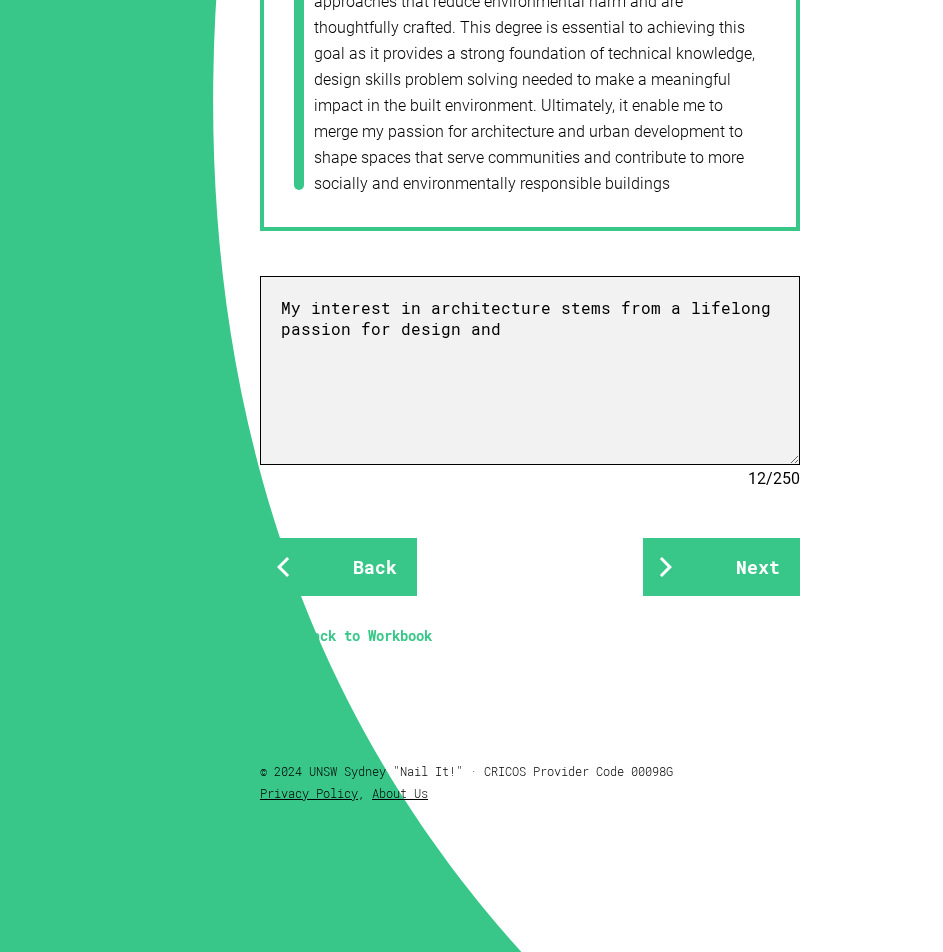 drag, startPoint x: 468, startPoint y: 311, endPoint x: 234, endPoint y: 280, distance: 236.0445 